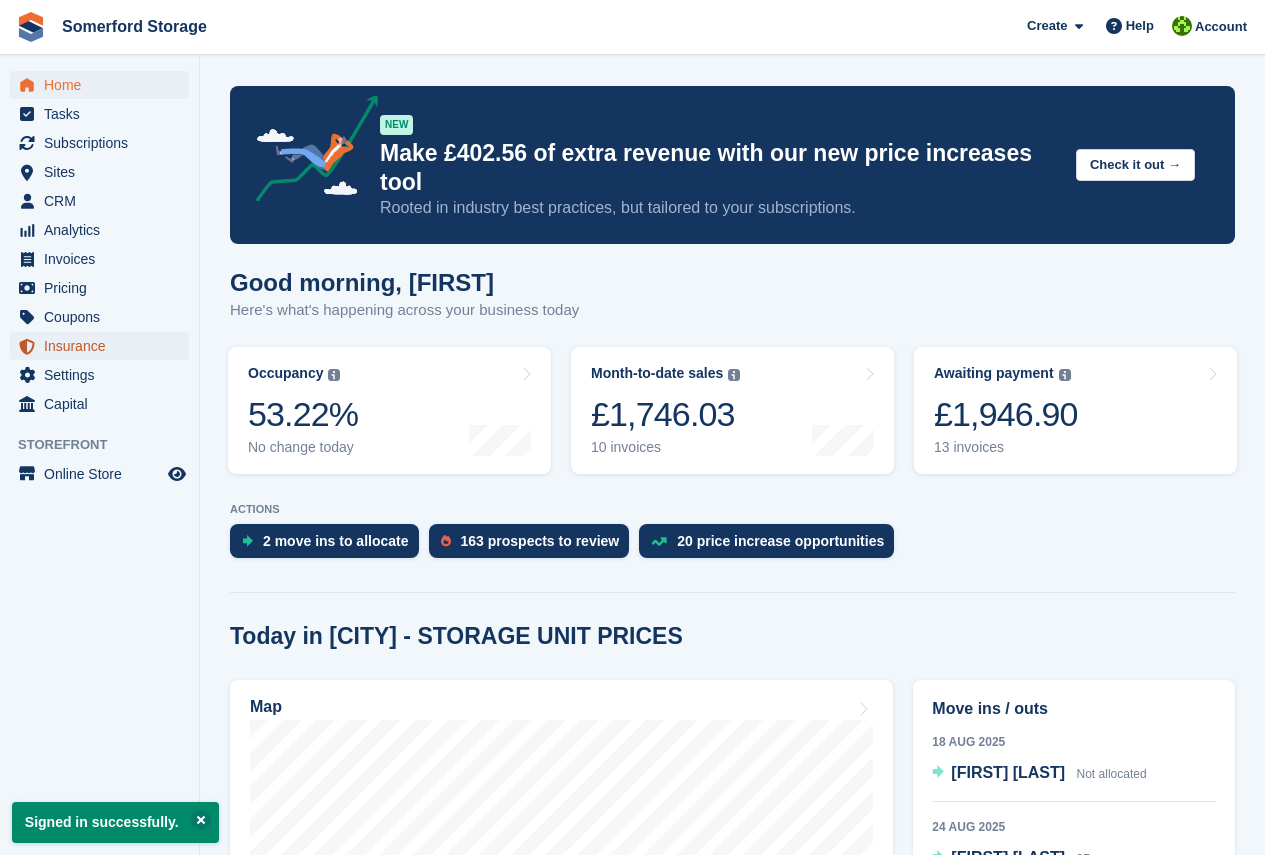 click on "Insurance" at bounding box center (104, 346) 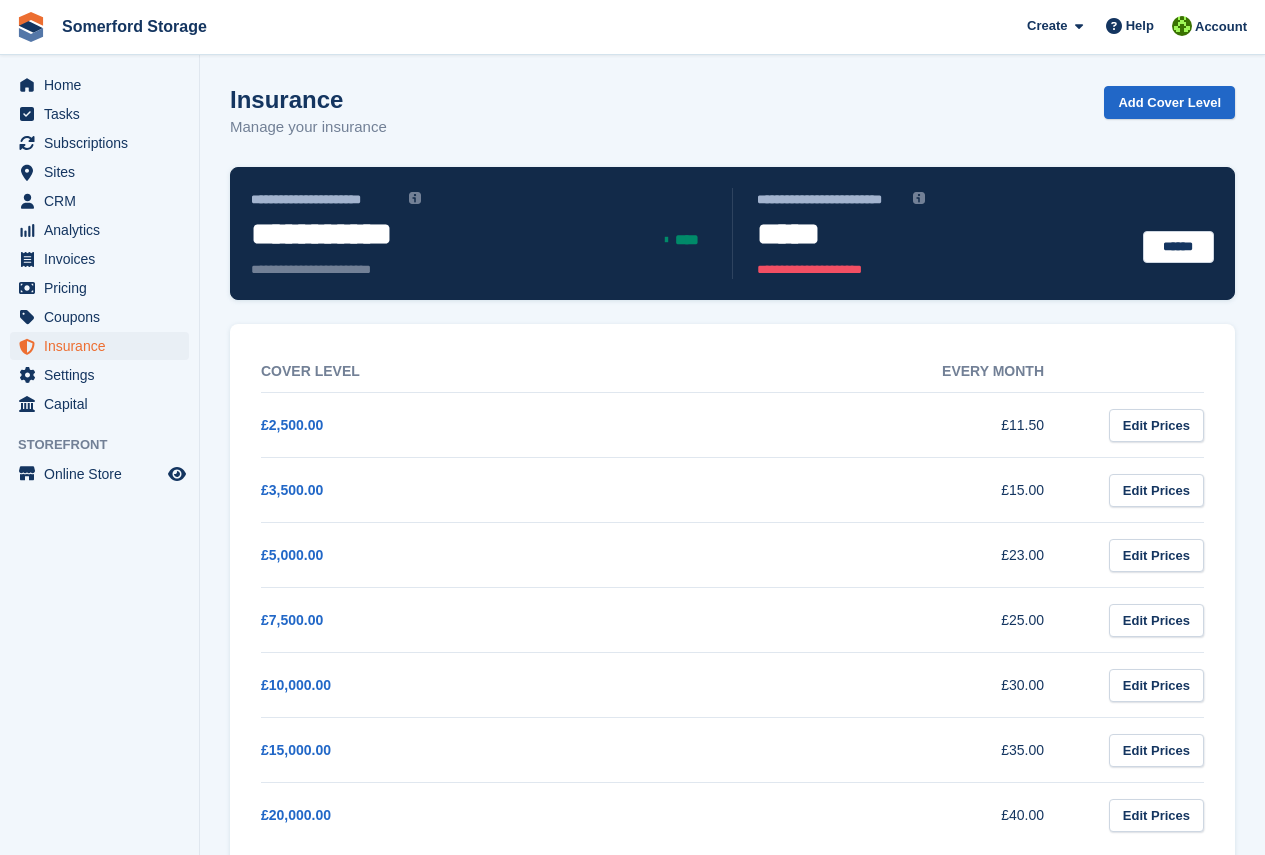 scroll, scrollTop: 0, scrollLeft: 0, axis: both 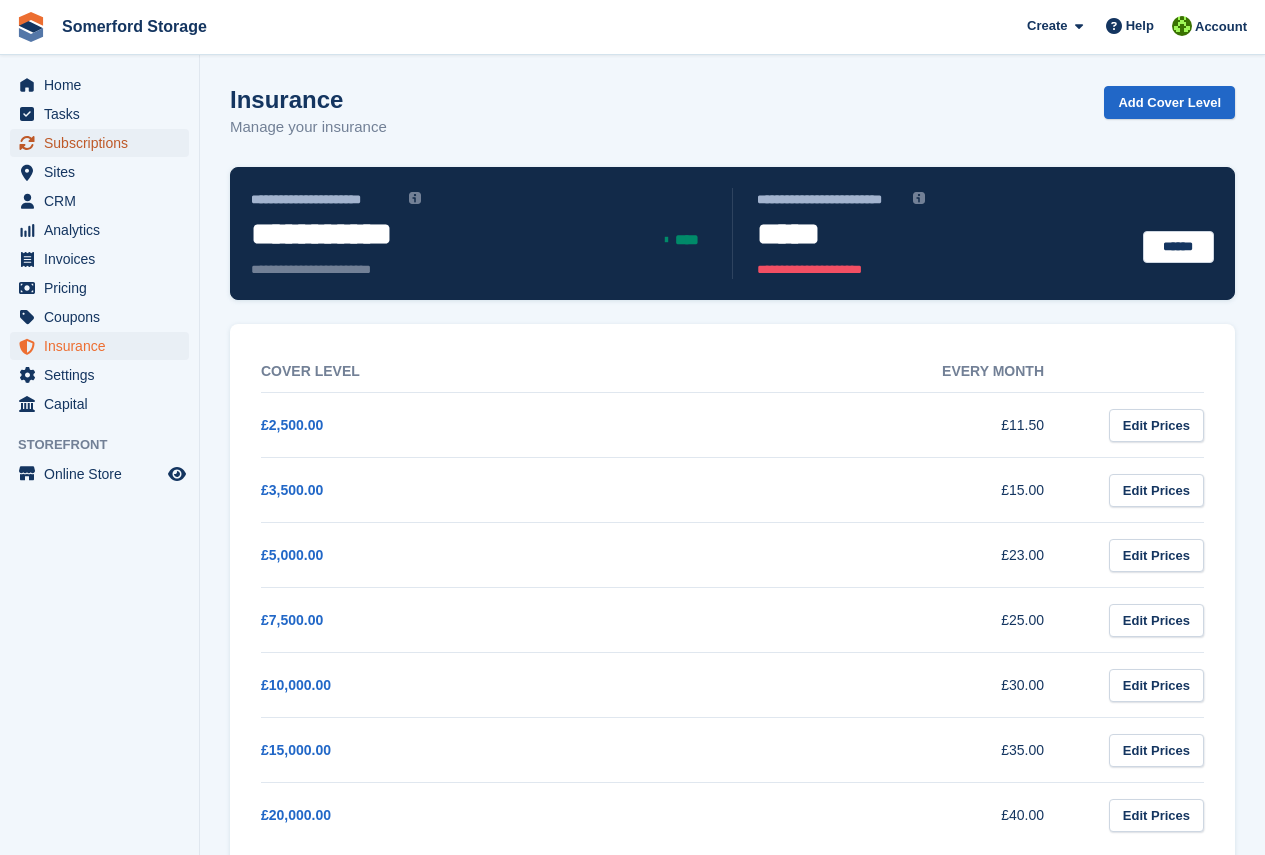 click on "Subscriptions" at bounding box center (104, 143) 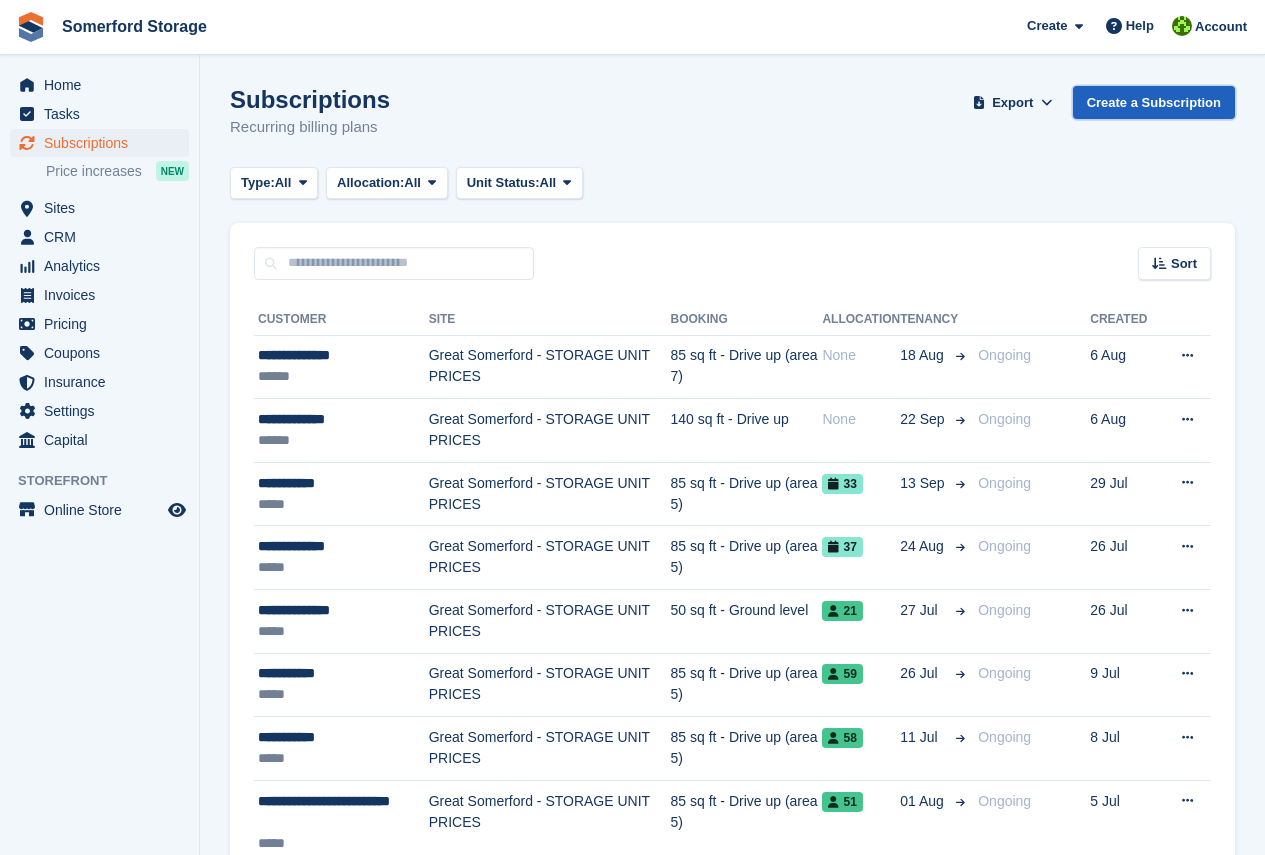 click on "Create a Subscription" at bounding box center [1154, 102] 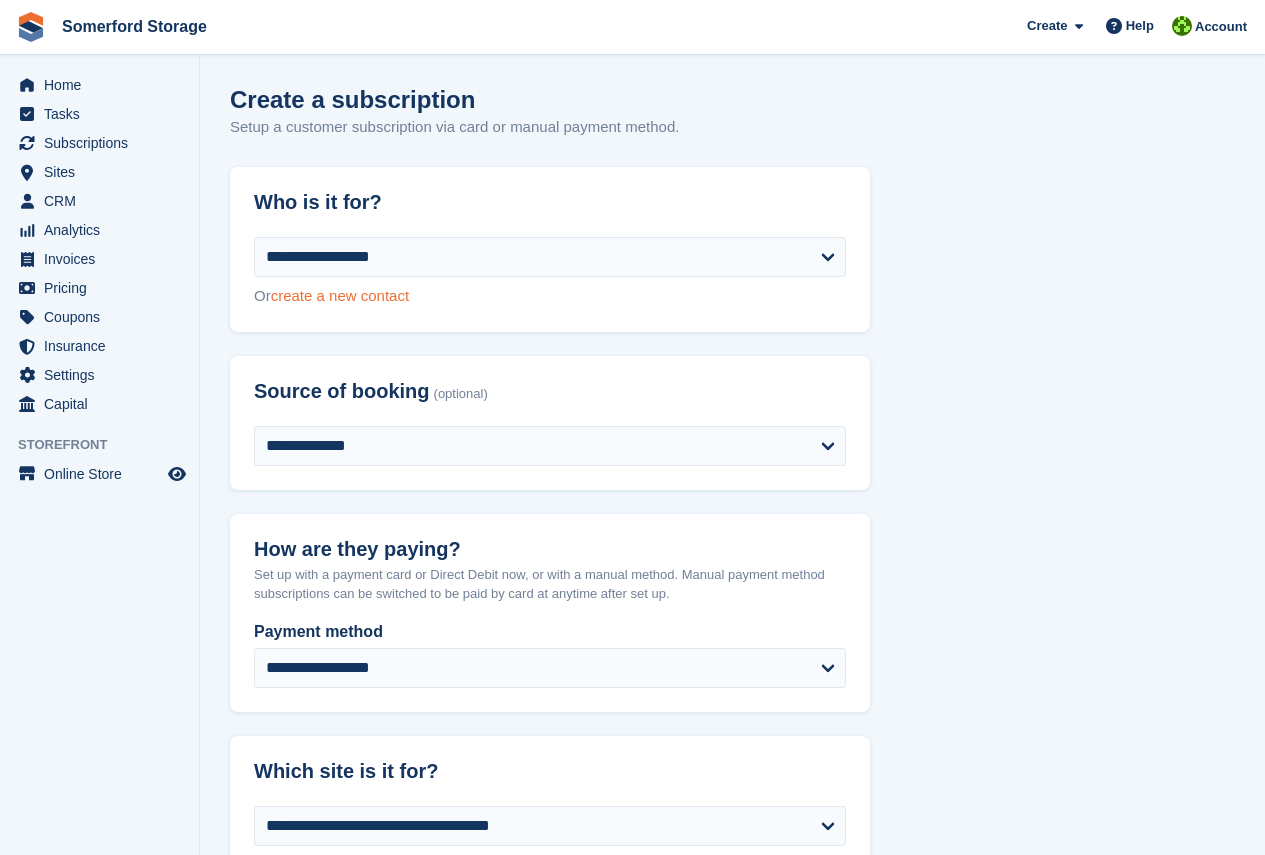 click on "create a new contact" at bounding box center (340, 295) 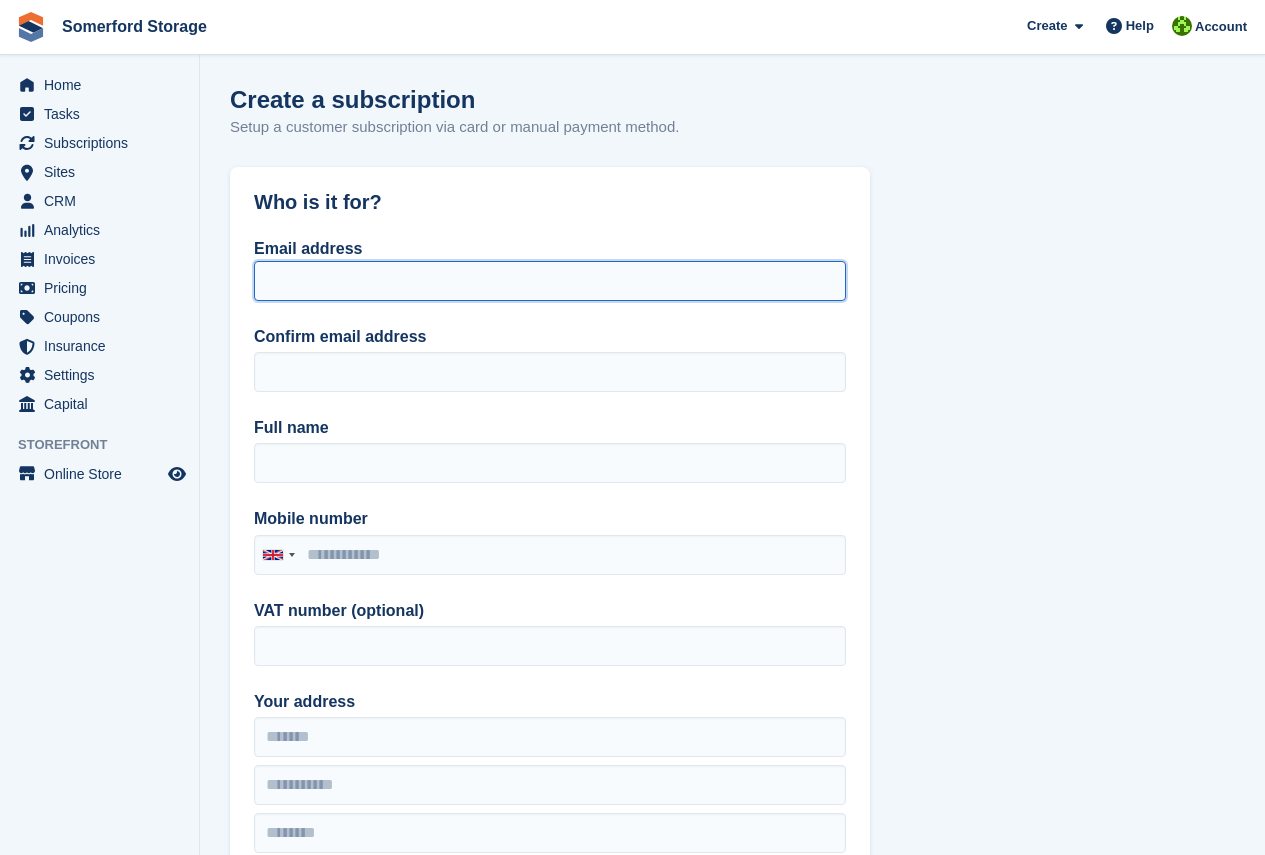 click on "Email address" at bounding box center (550, 281) 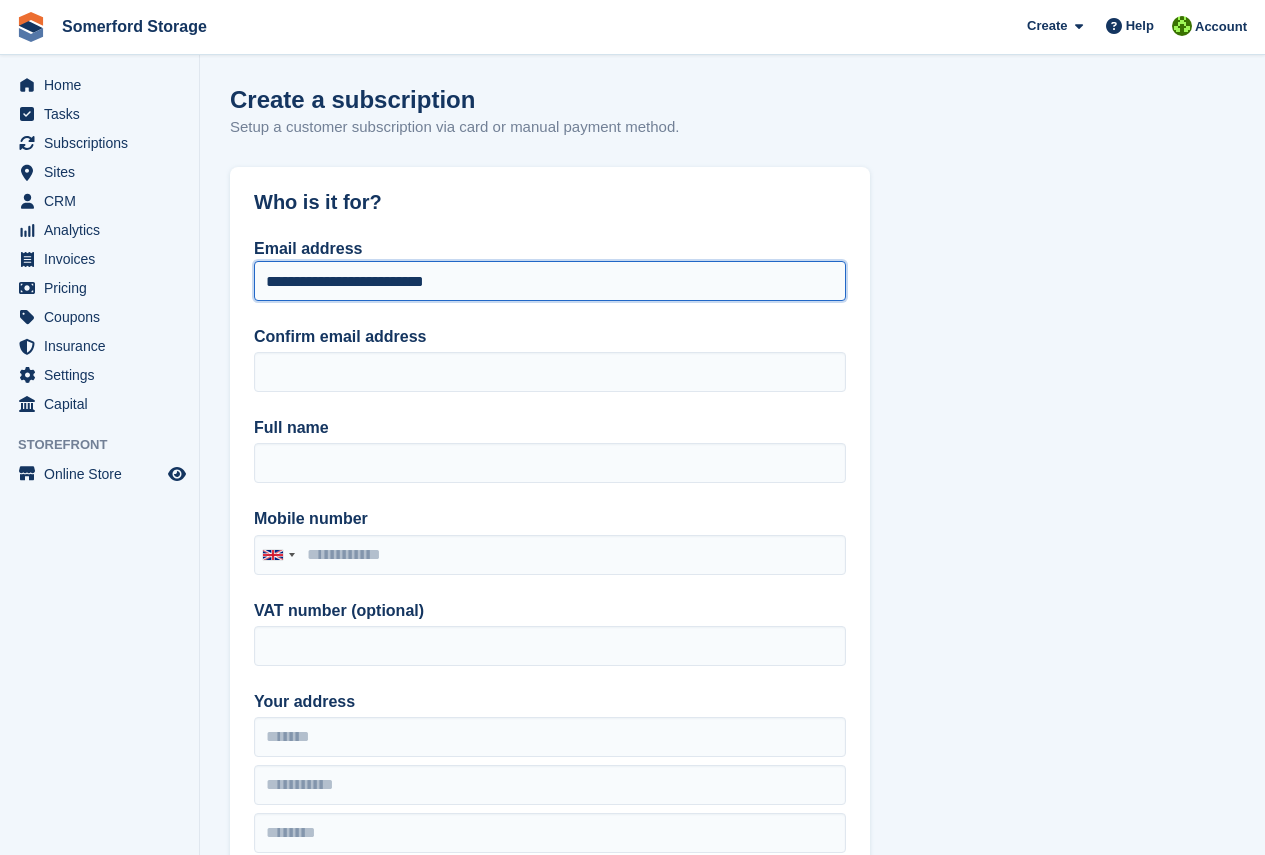 drag, startPoint x: 495, startPoint y: 282, endPoint x: 208, endPoint y: 289, distance: 287.08536 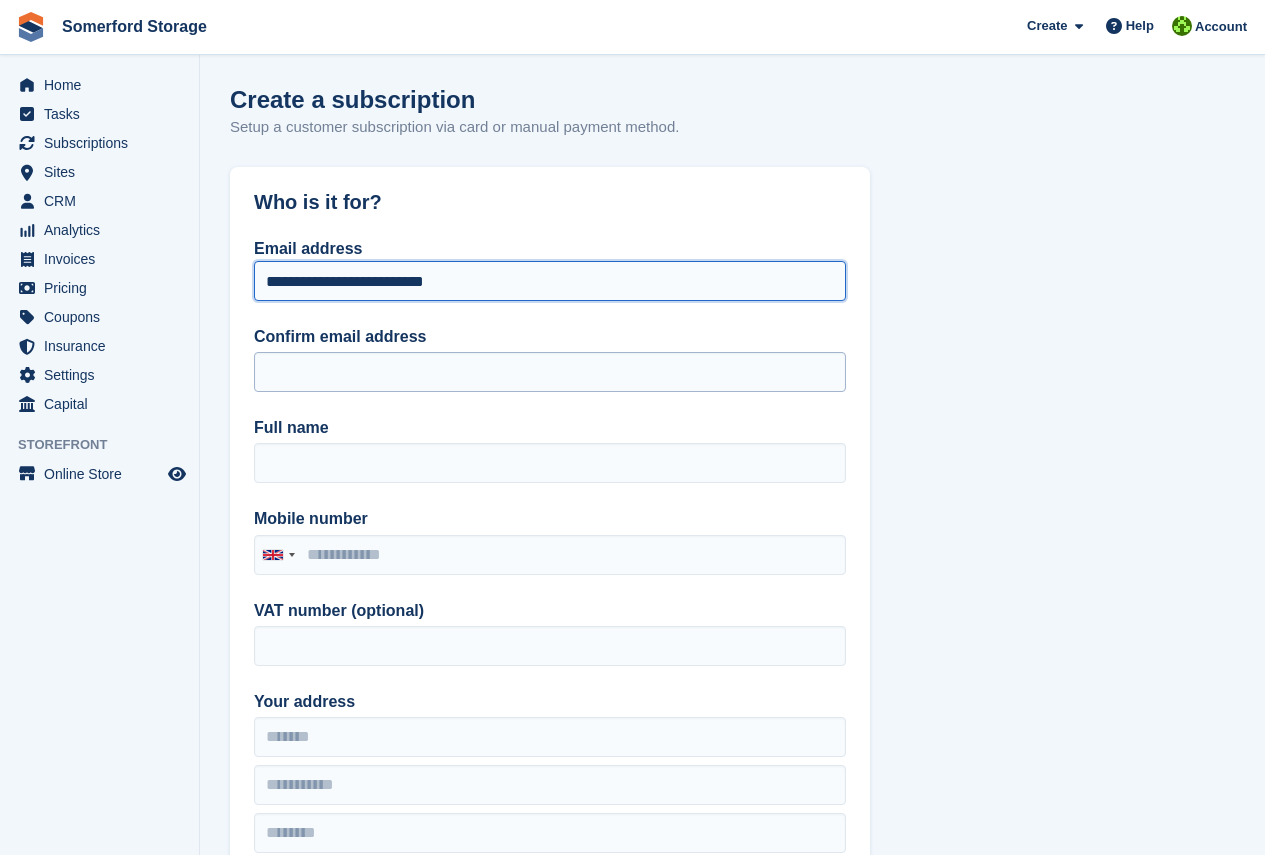 type on "**********" 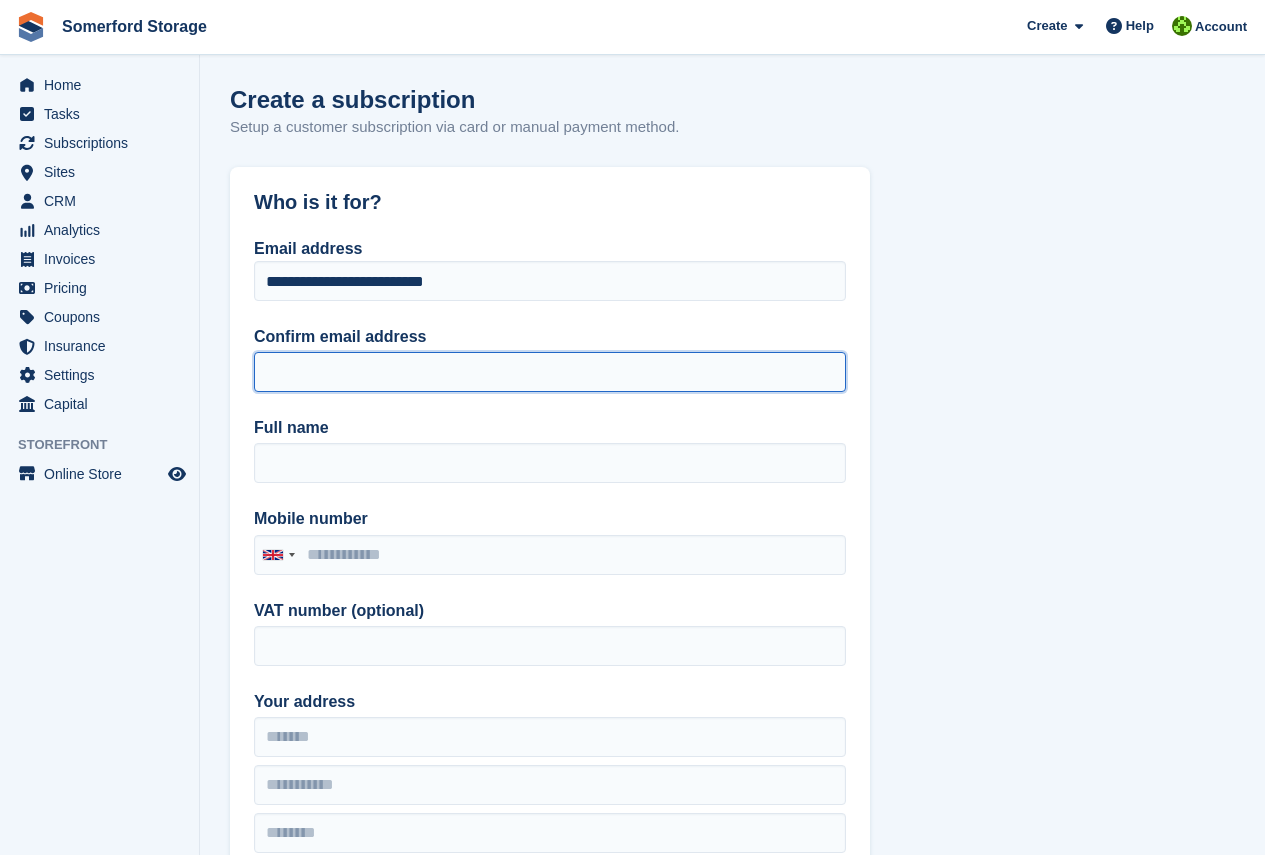 click on "Confirm email address" at bounding box center (550, 372) 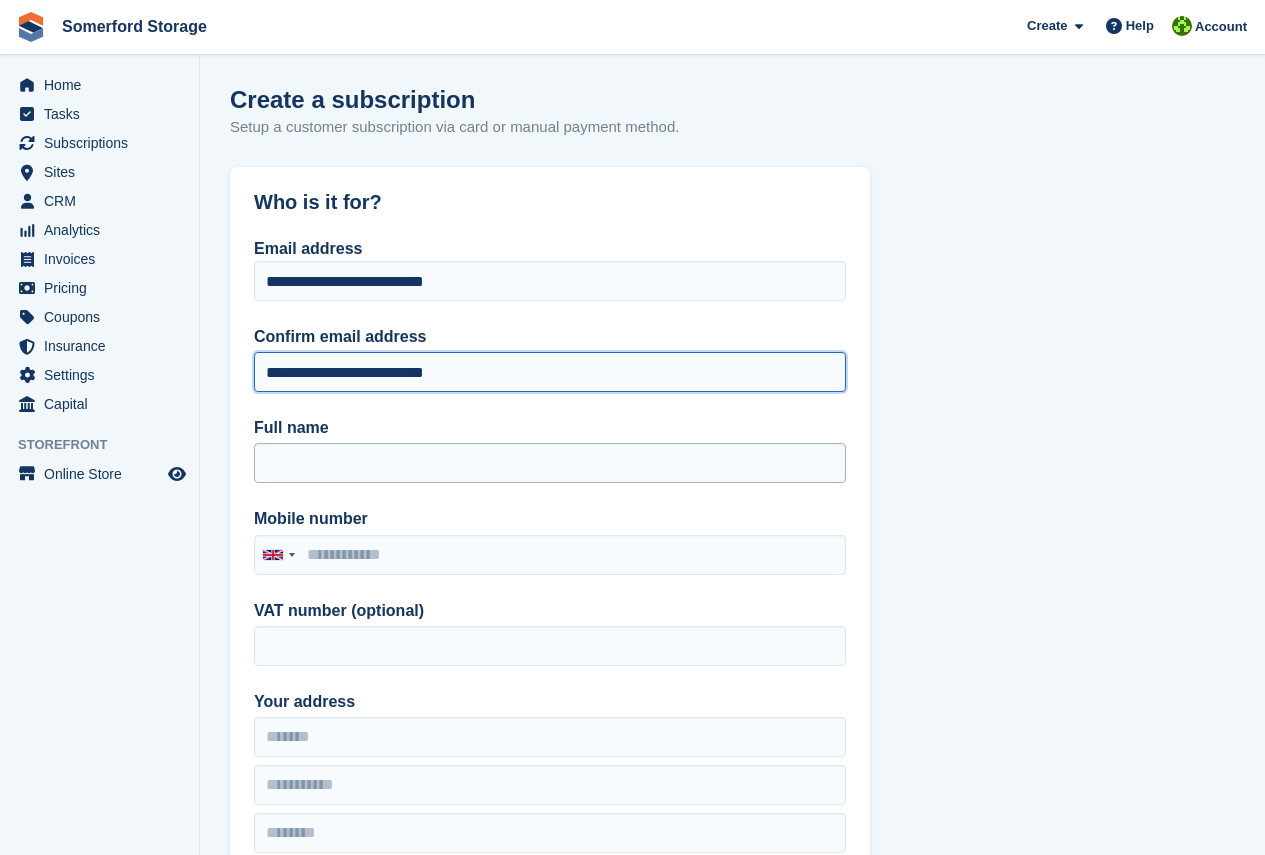 type on "**********" 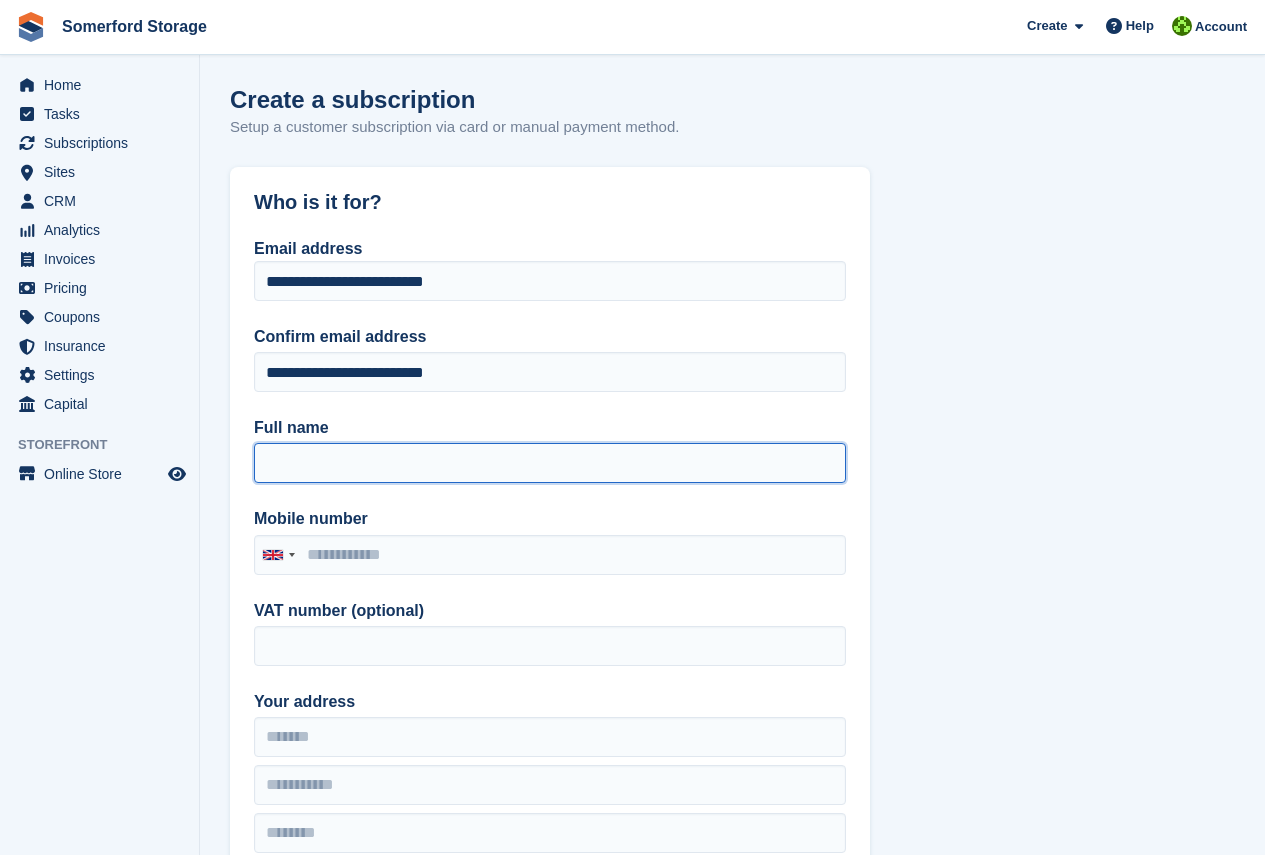 click on "Full name" at bounding box center (550, 463) 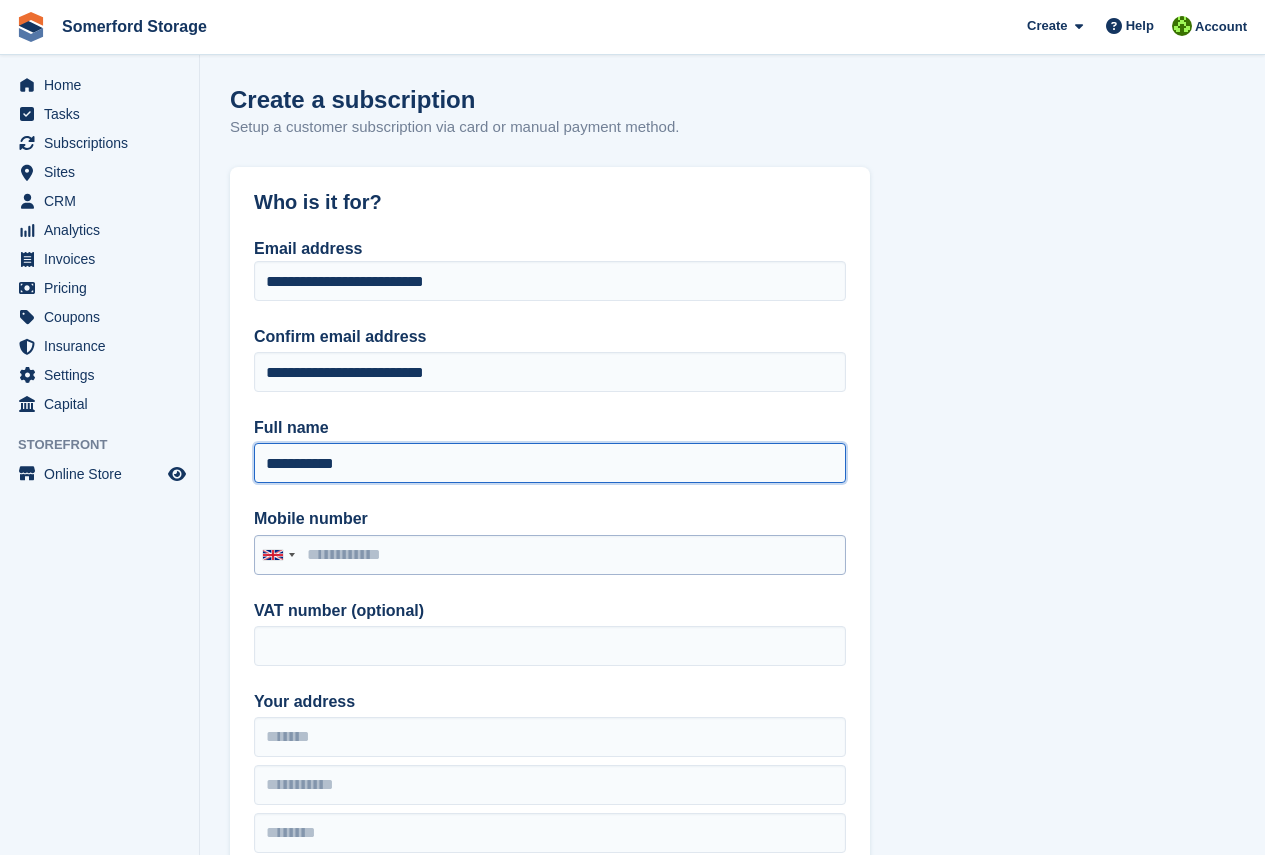 type on "**********" 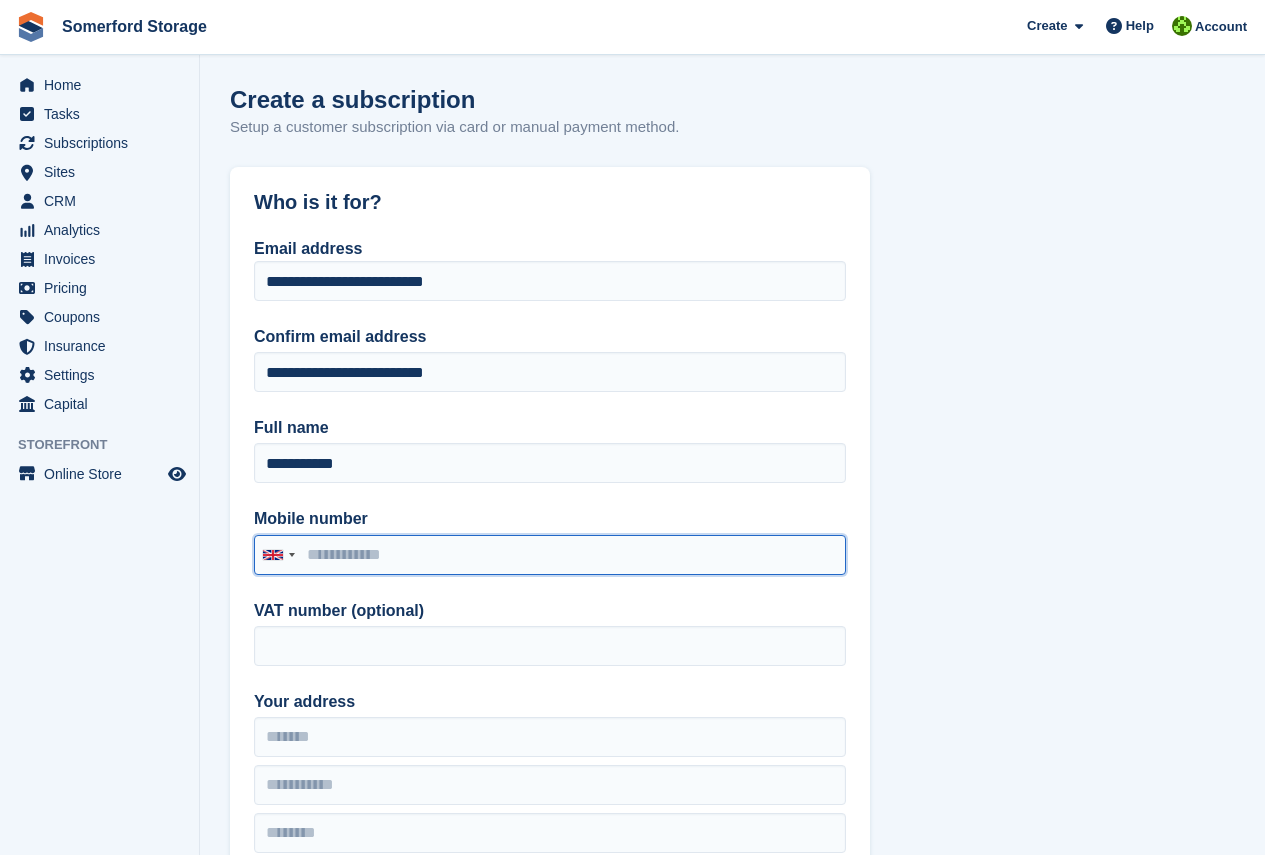 click on "Mobile number" at bounding box center [550, 555] 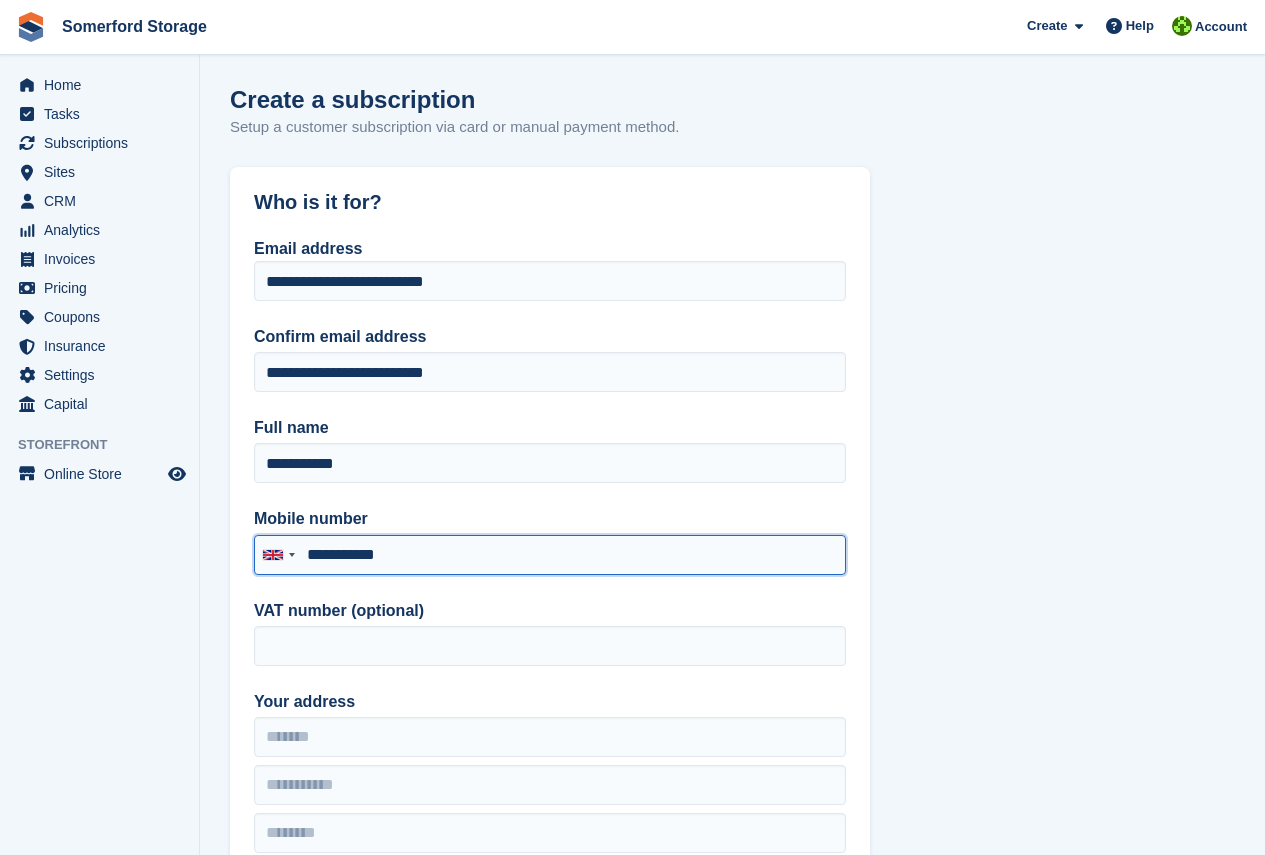 scroll, scrollTop: 200, scrollLeft: 0, axis: vertical 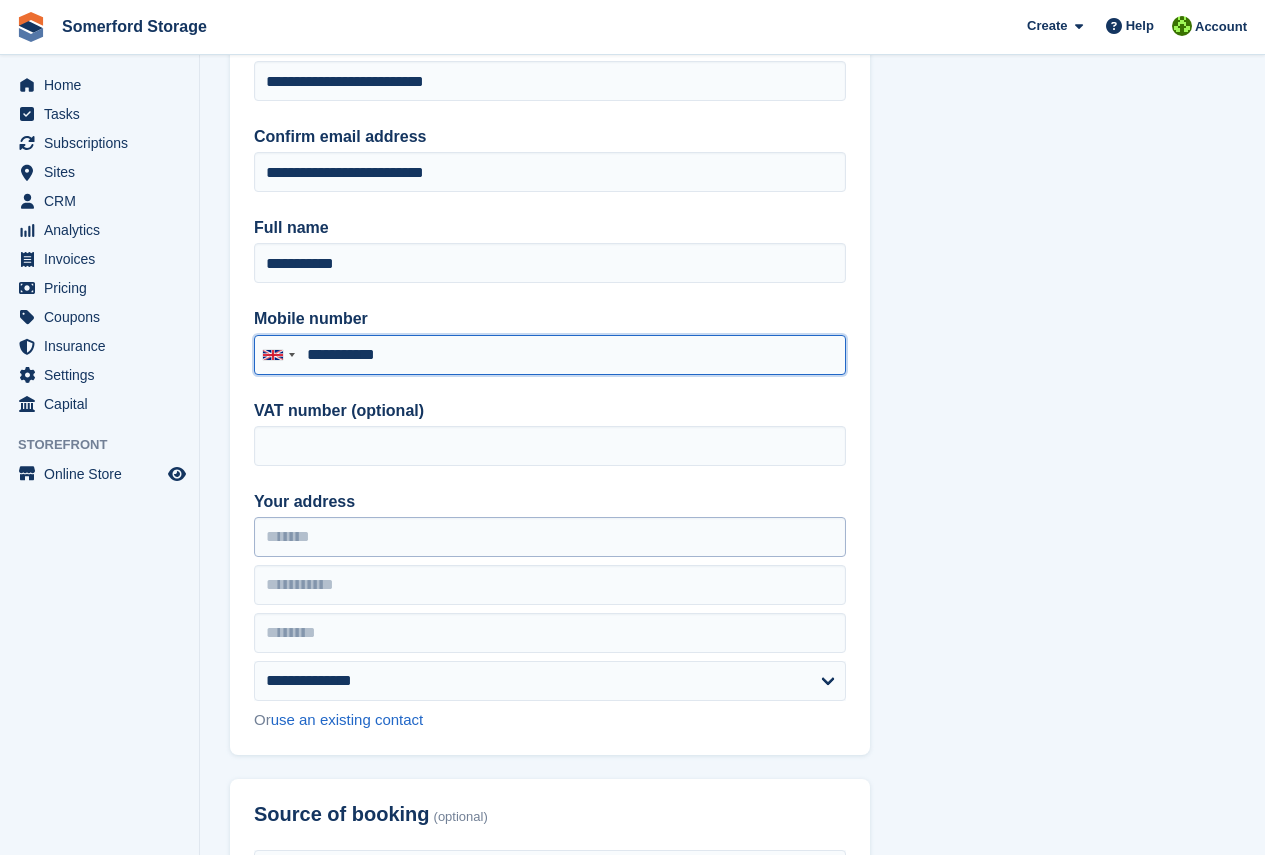 type on "**********" 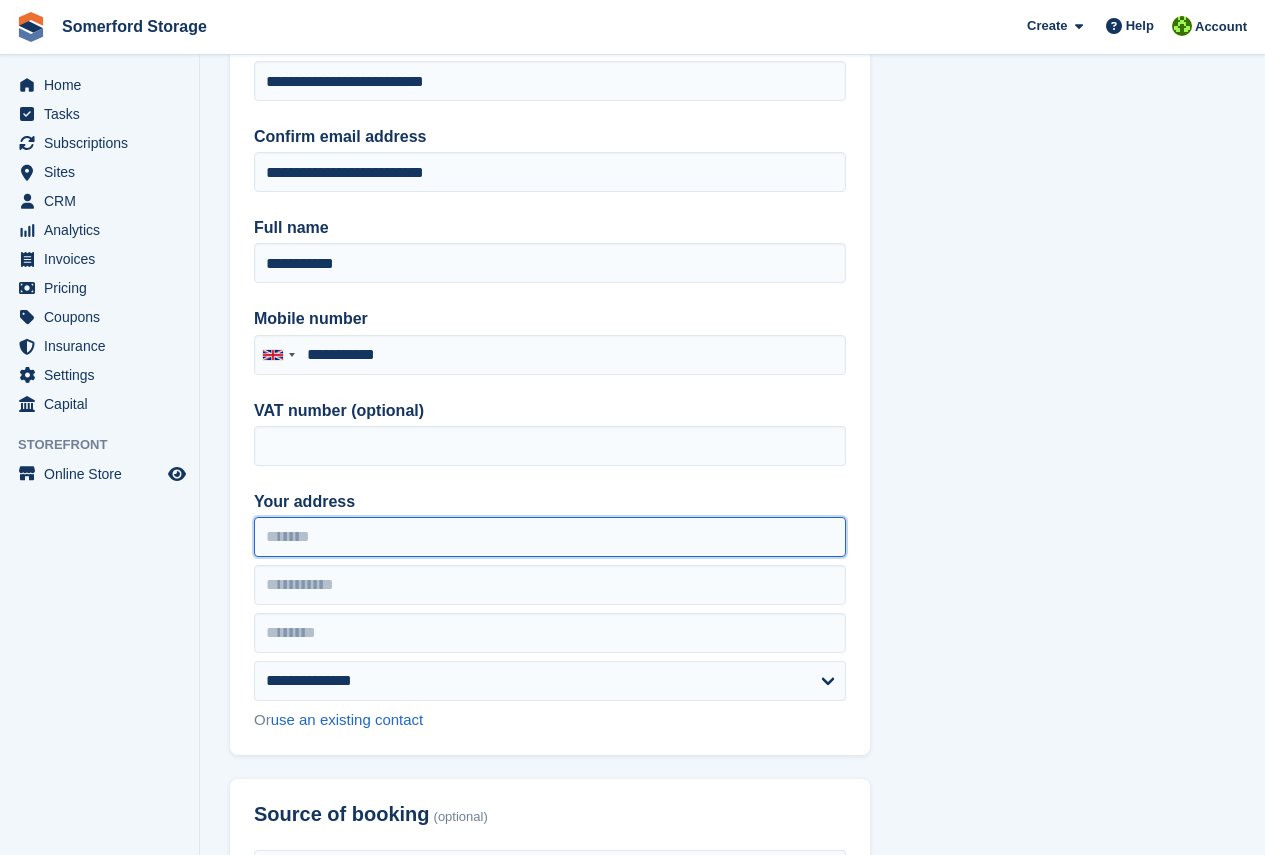 click on "Your address" at bounding box center [550, 537] 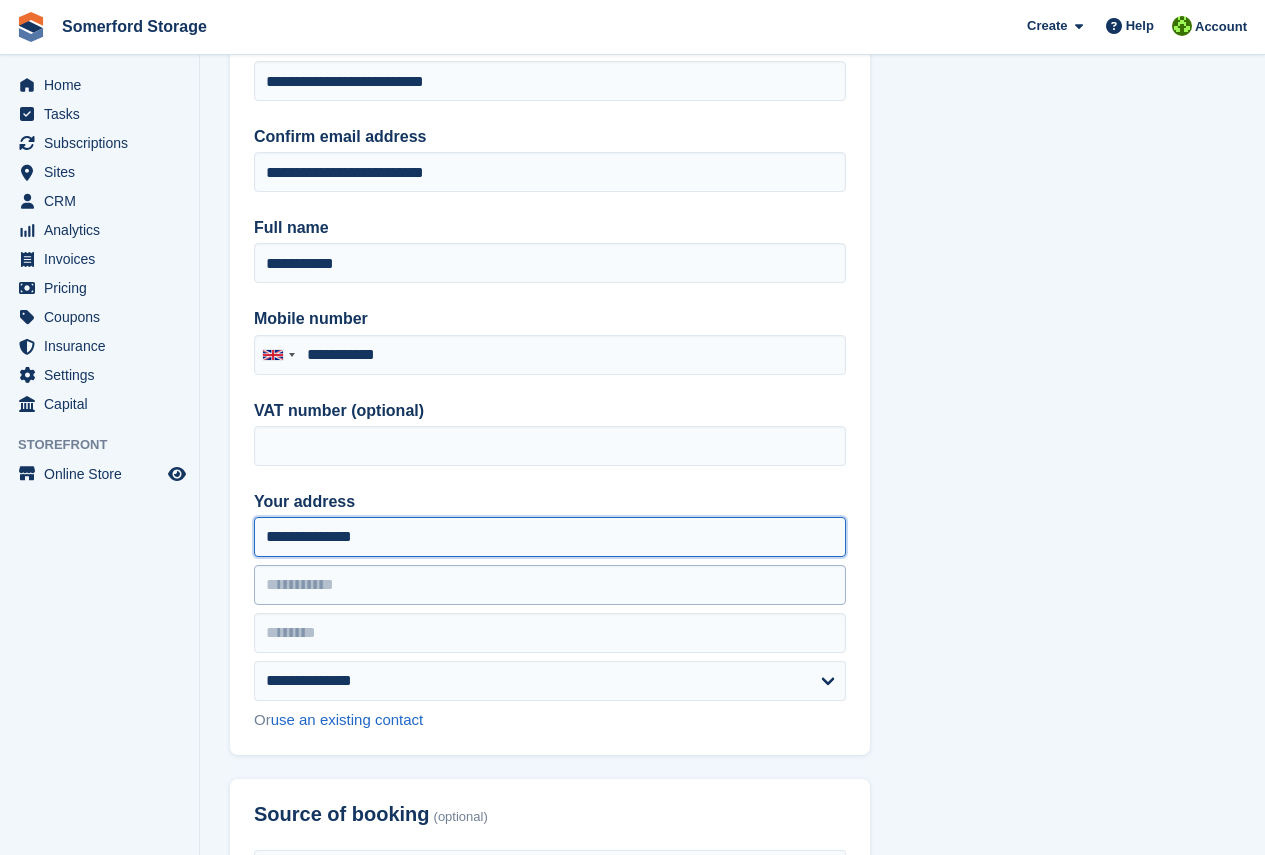 type on "**********" 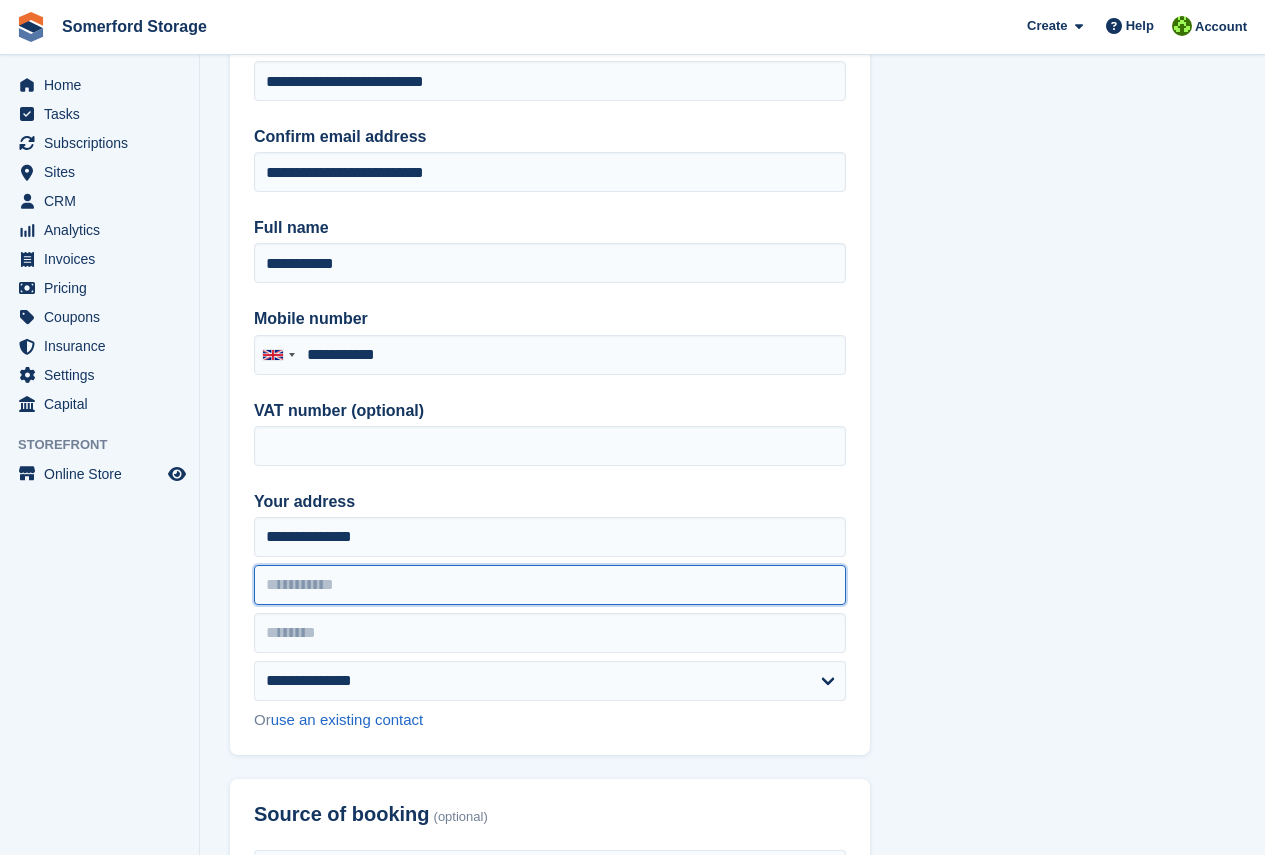 click at bounding box center (550, 585) 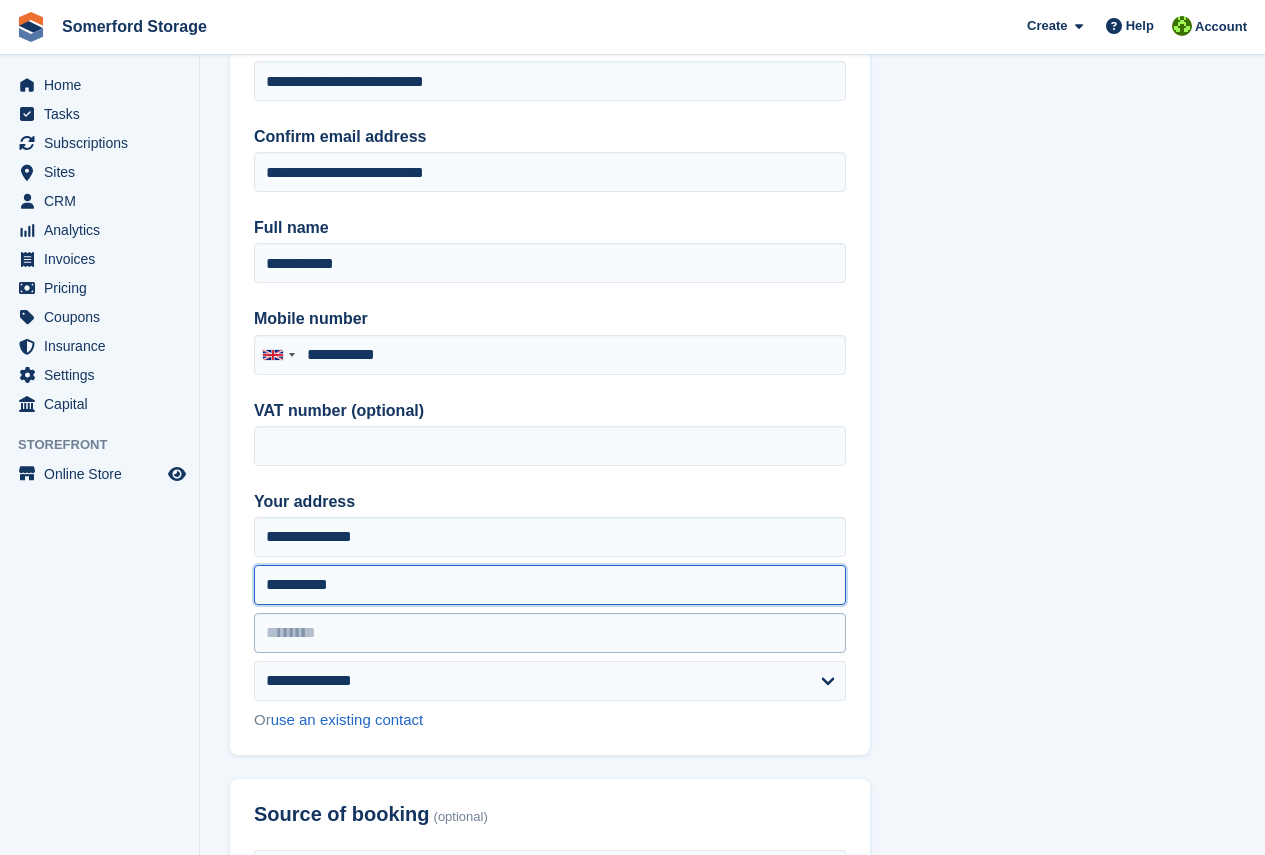 type on "**********" 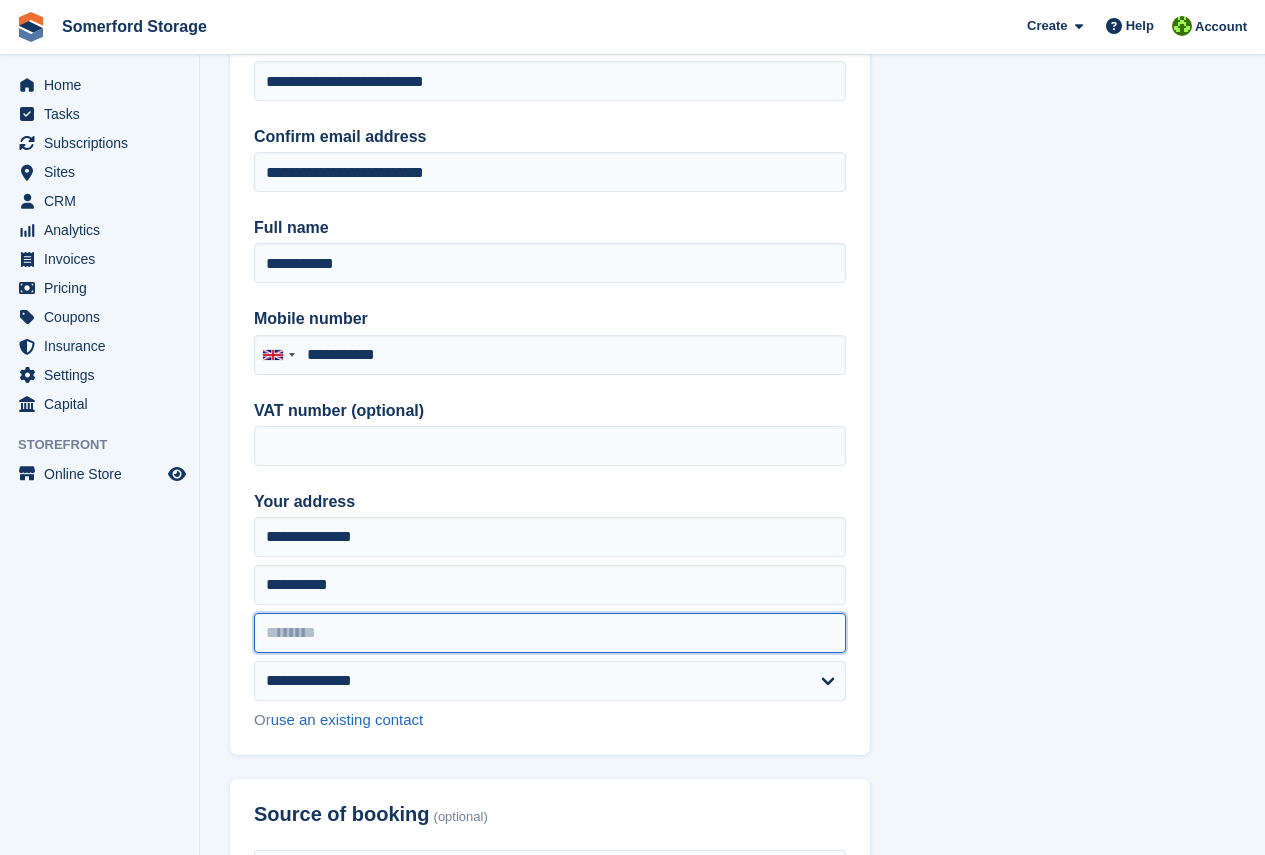 click at bounding box center [550, 633] 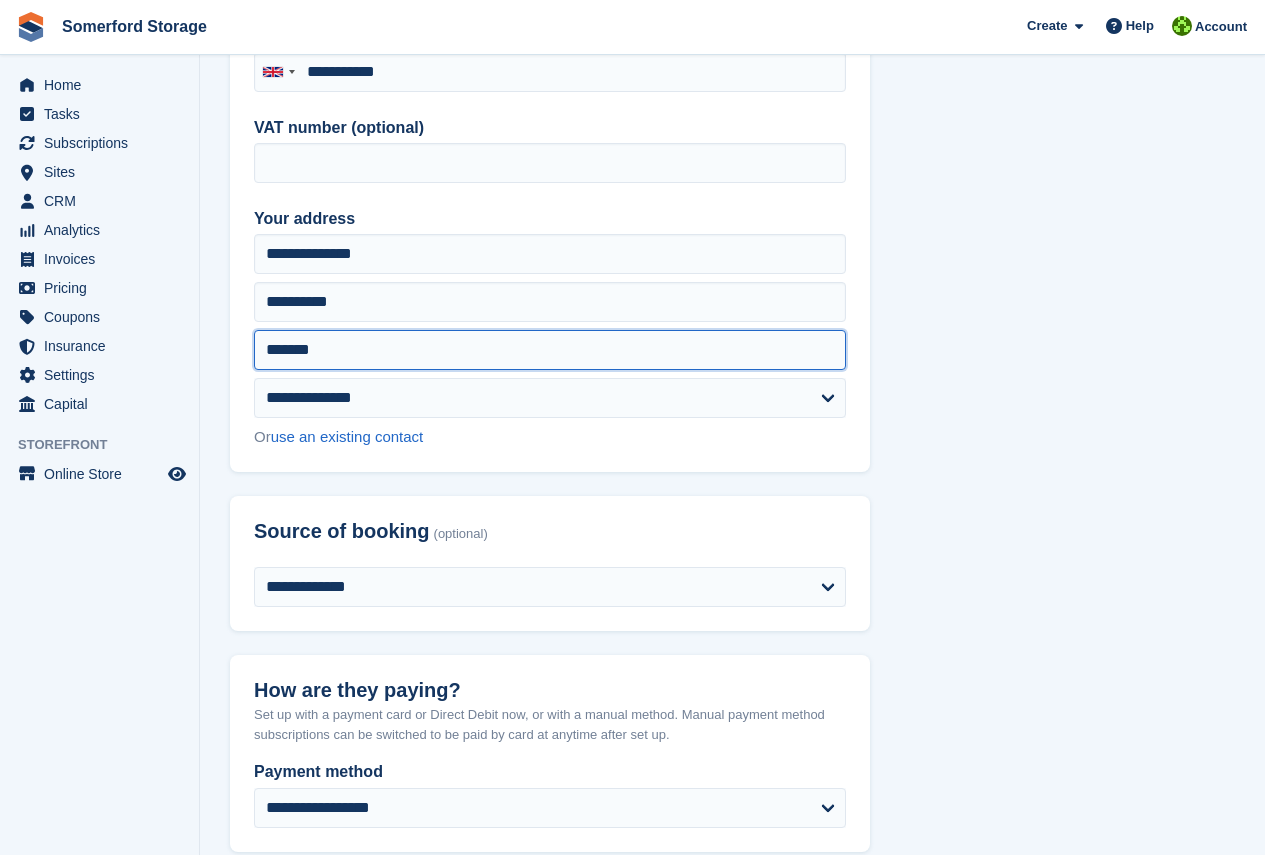 scroll, scrollTop: 500, scrollLeft: 0, axis: vertical 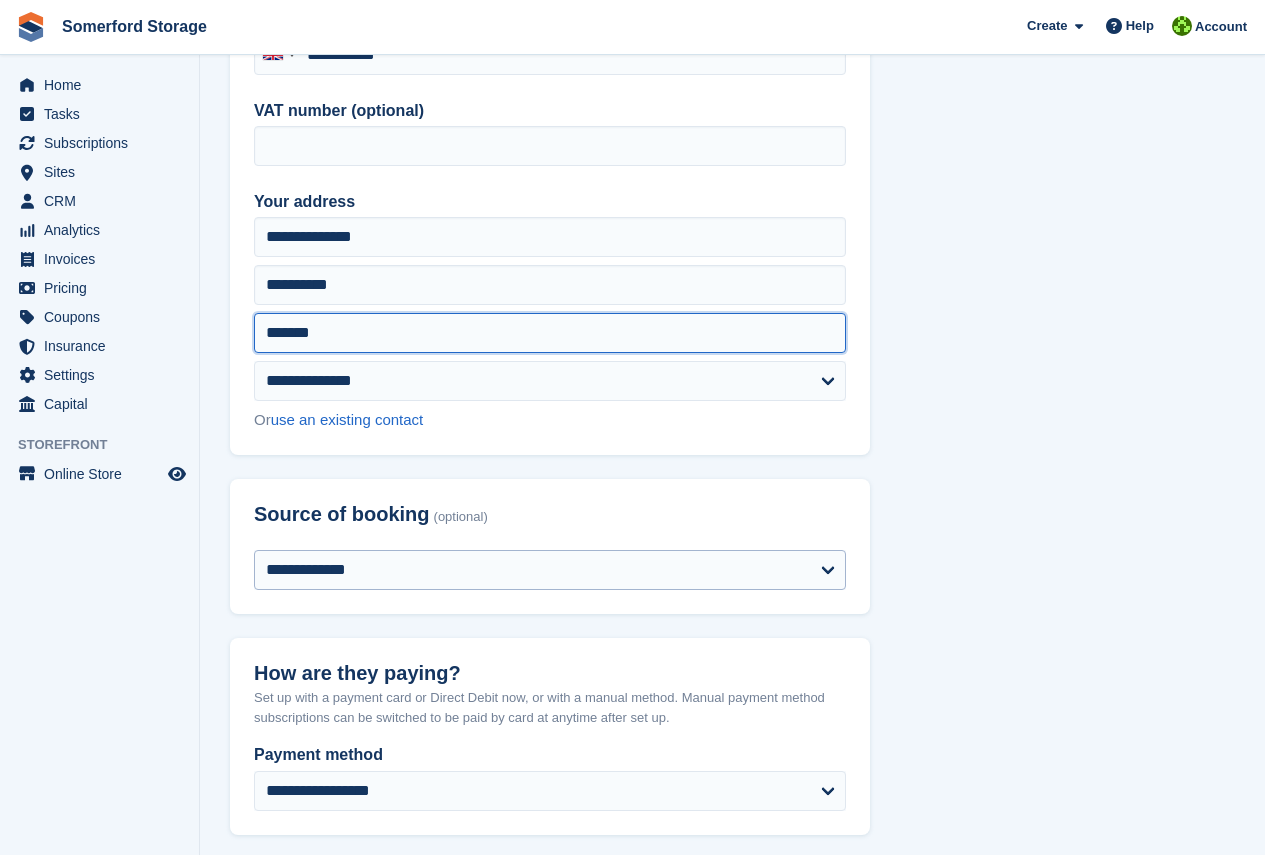 type on "*******" 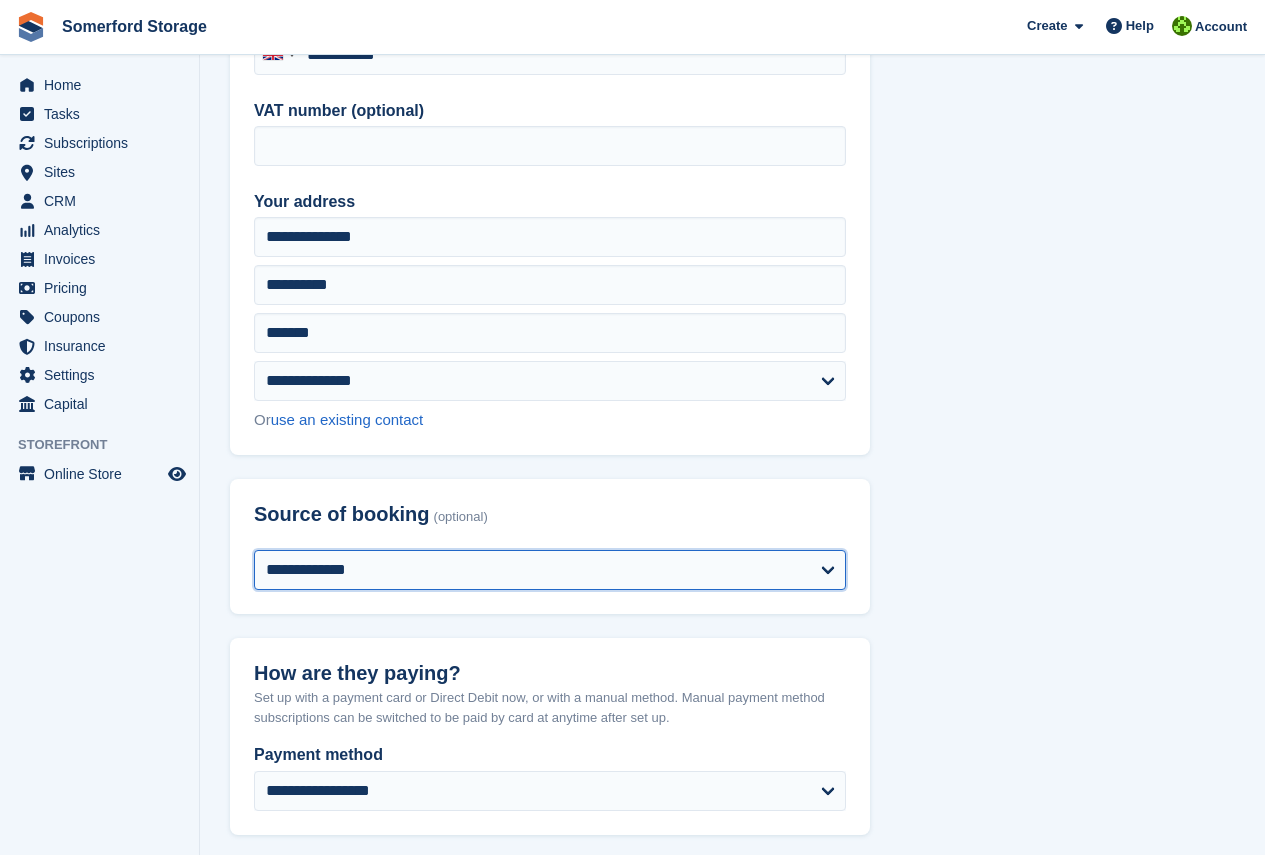 click on "**********" at bounding box center (550, 570) 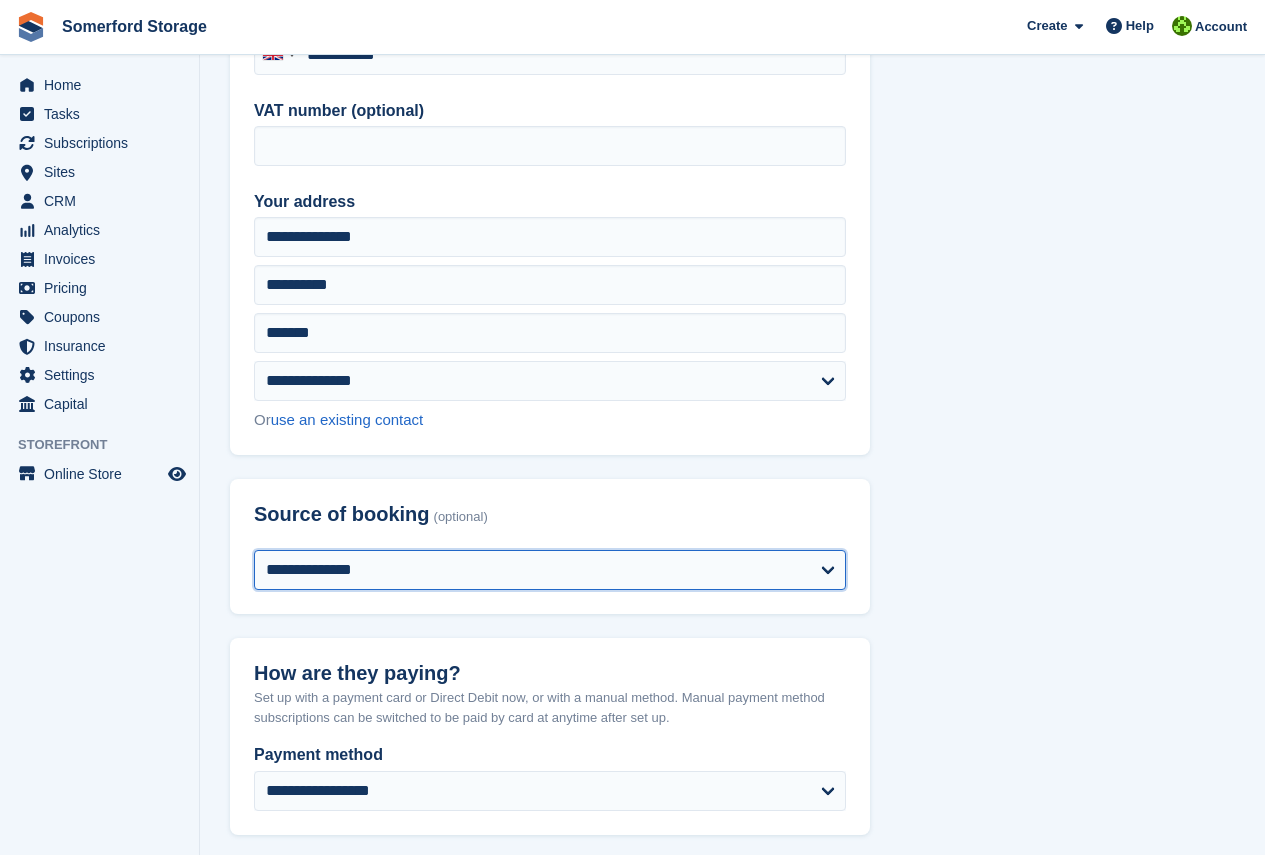 click on "**********" at bounding box center [550, 570] 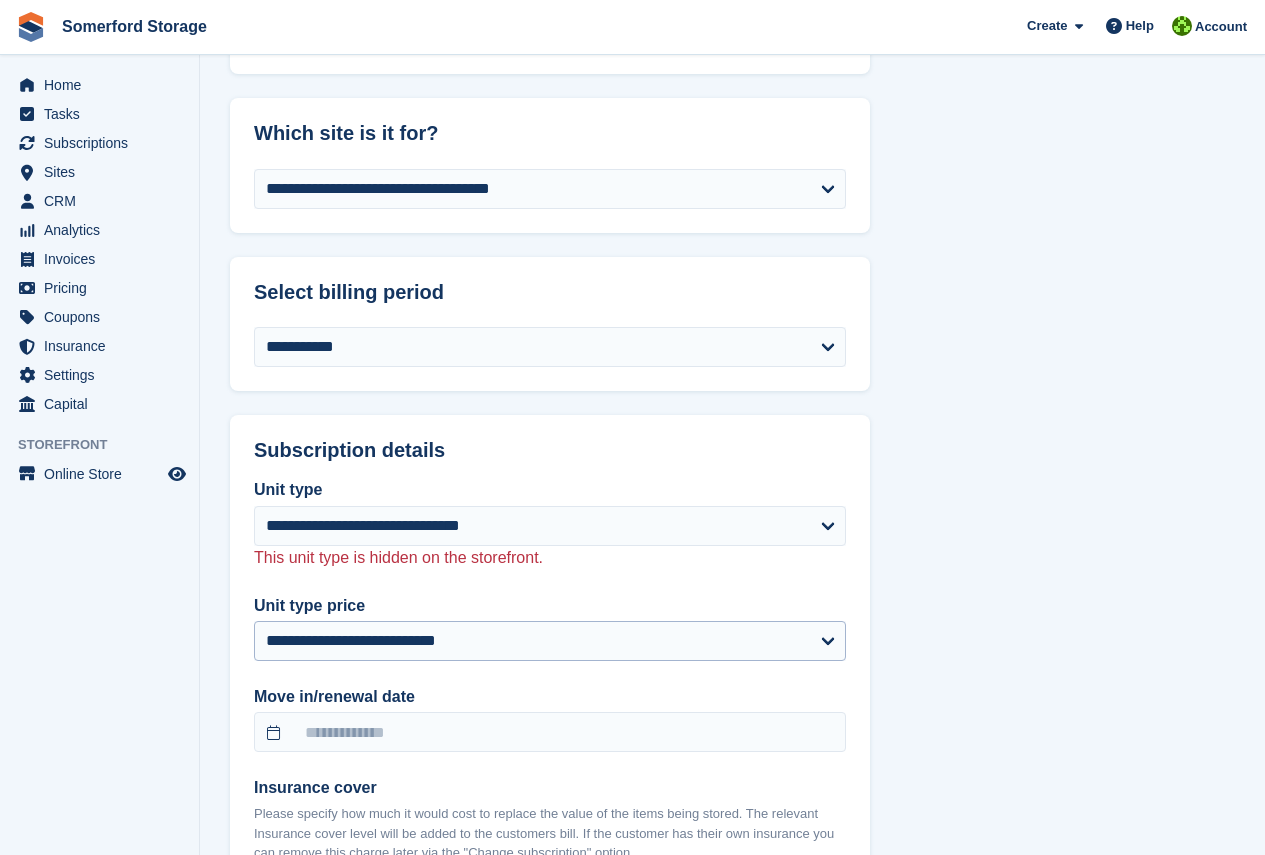 scroll, scrollTop: 1300, scrollLeft: 0, axis: vertical 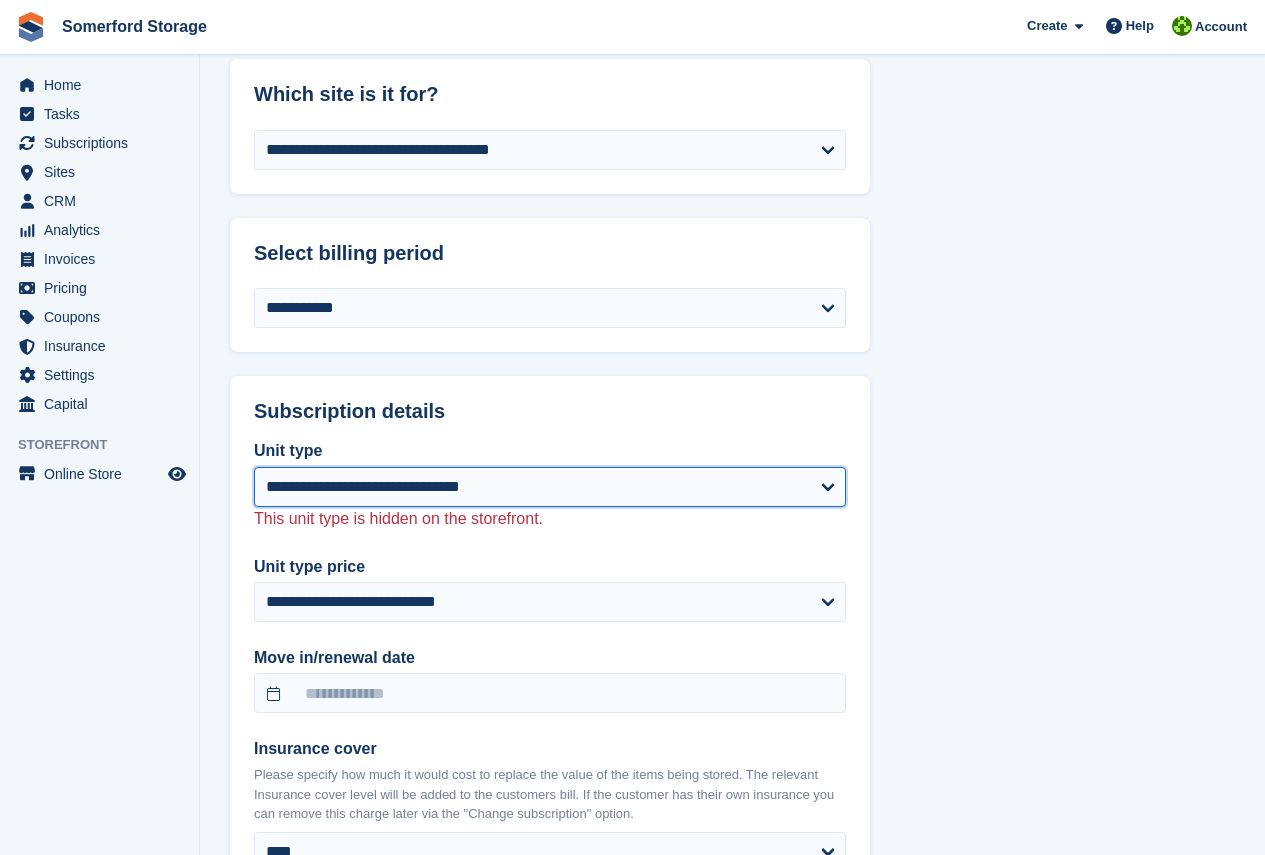click on "**********" at bounding box center (550, 487) 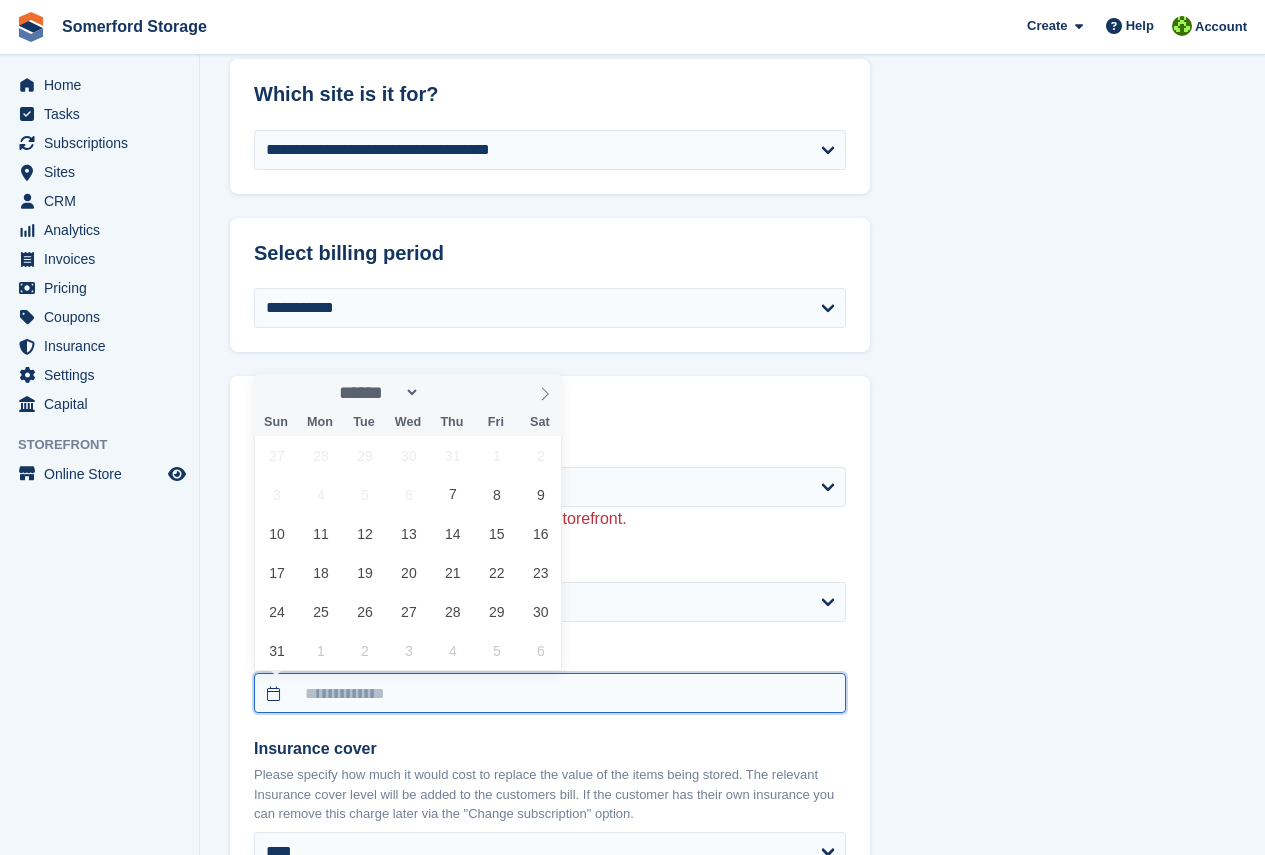 click at bounding box center [550, 693] 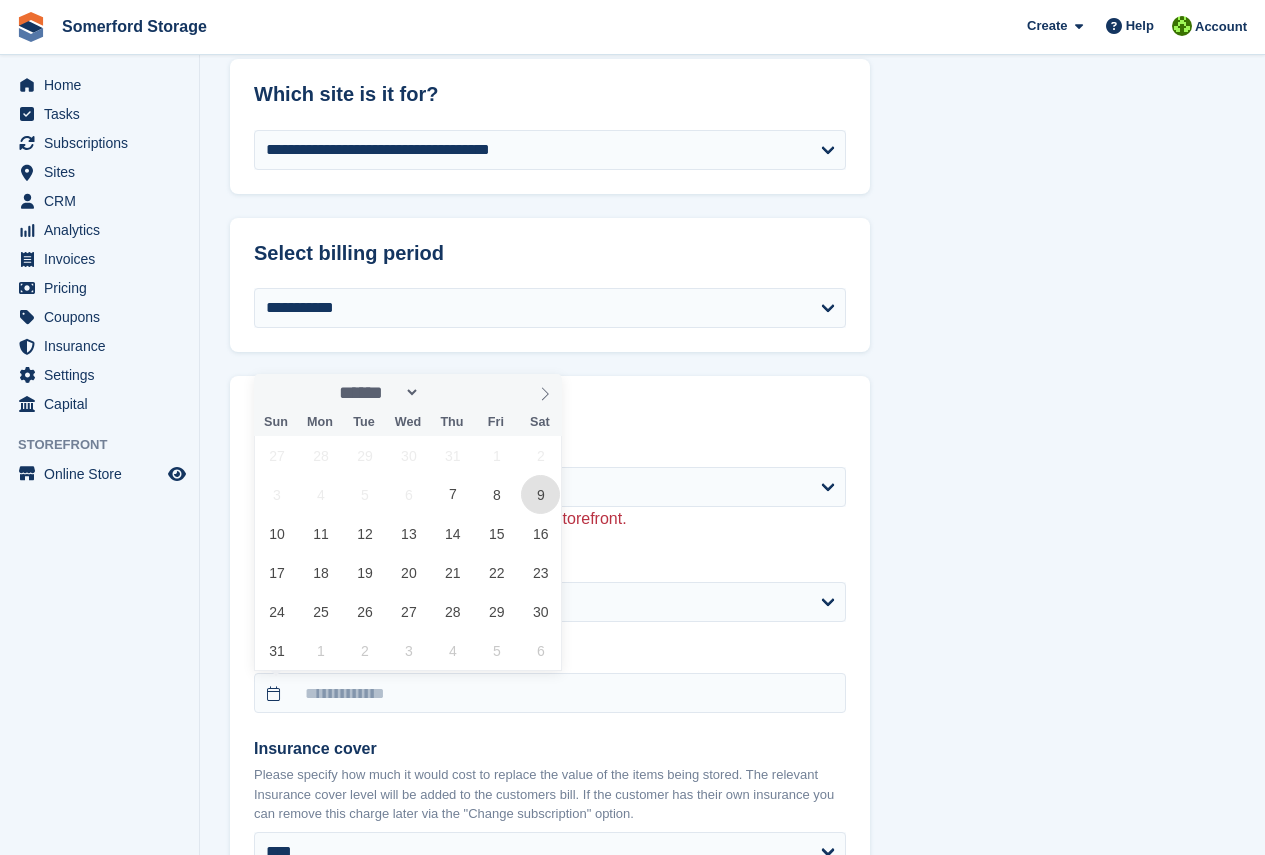 click on "9" at bounding box center (540, 494) 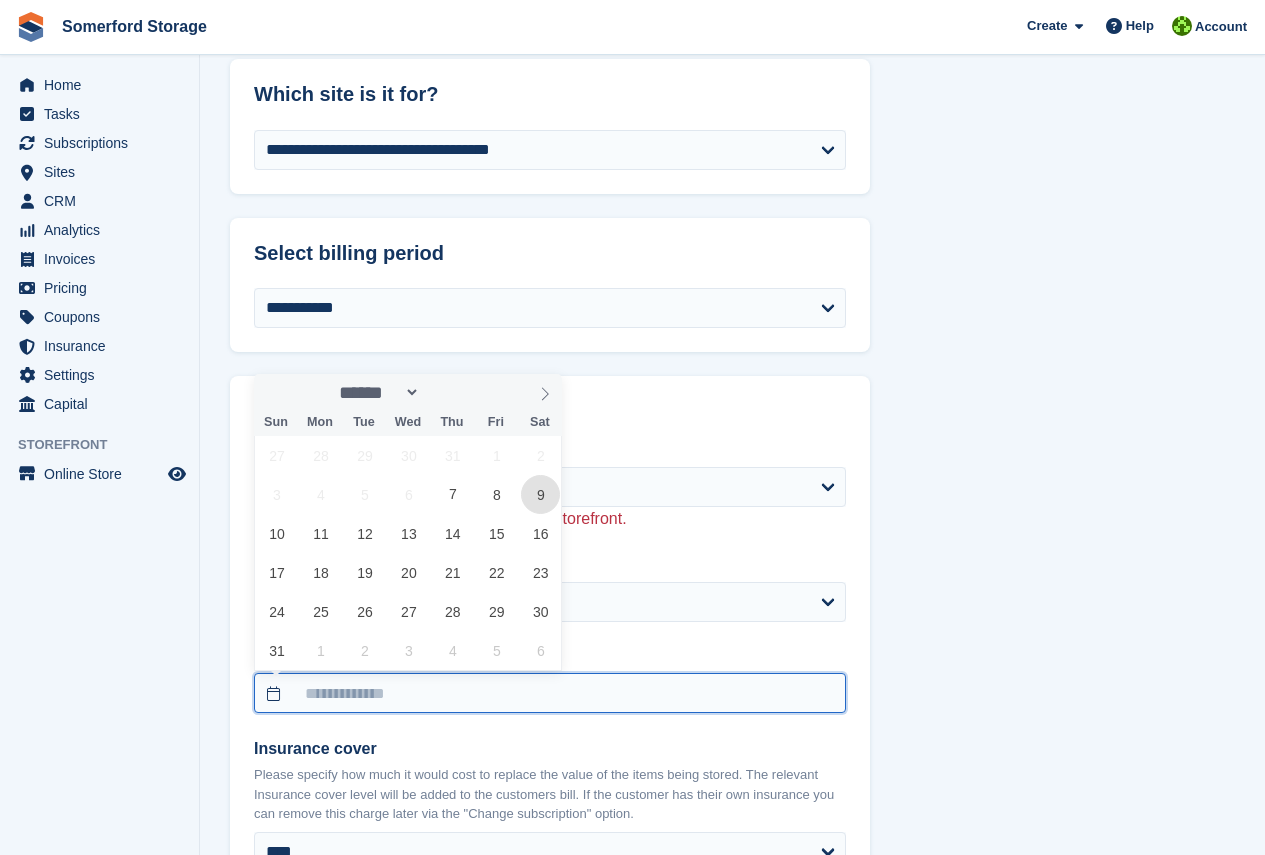 type on "**********" 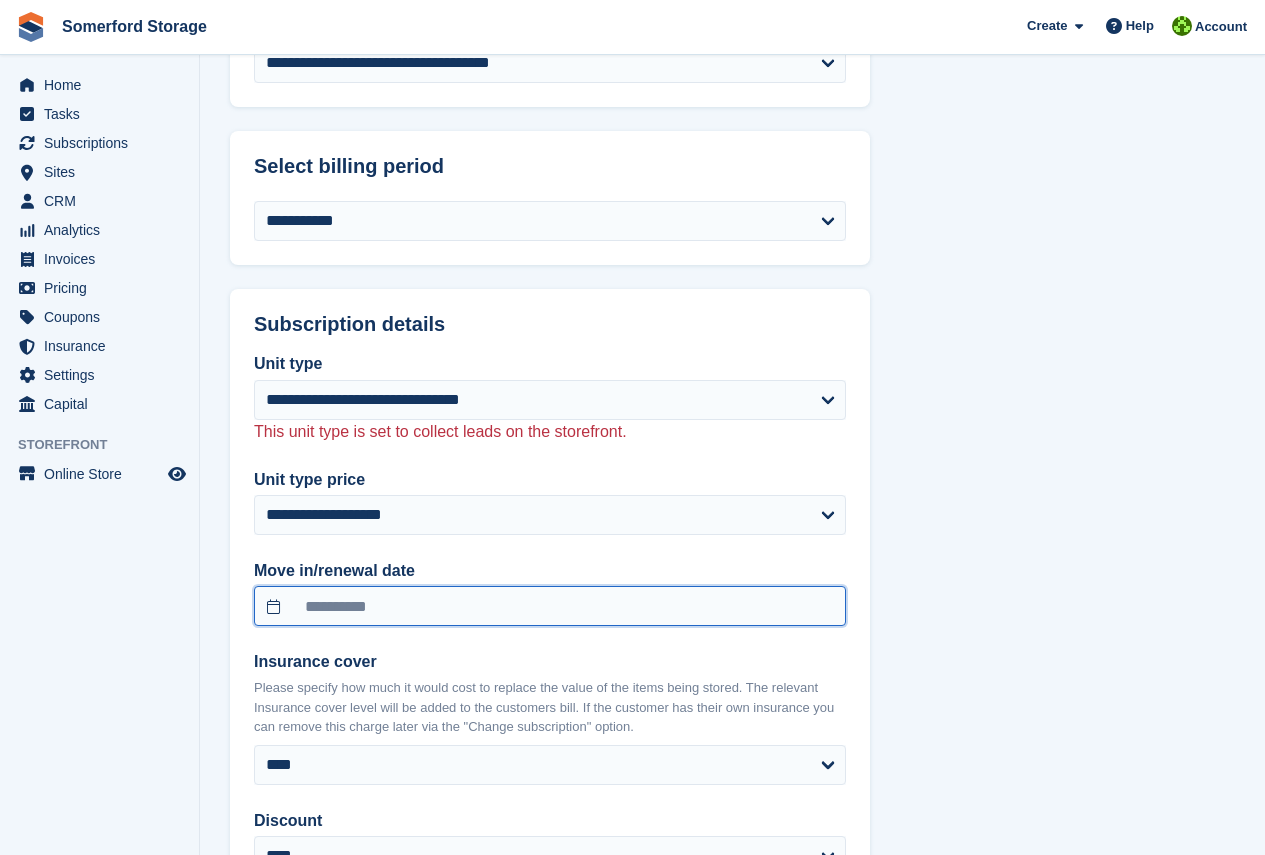 scroll, scrollTop: 1500, scrollLeft: 0, axis: vertical 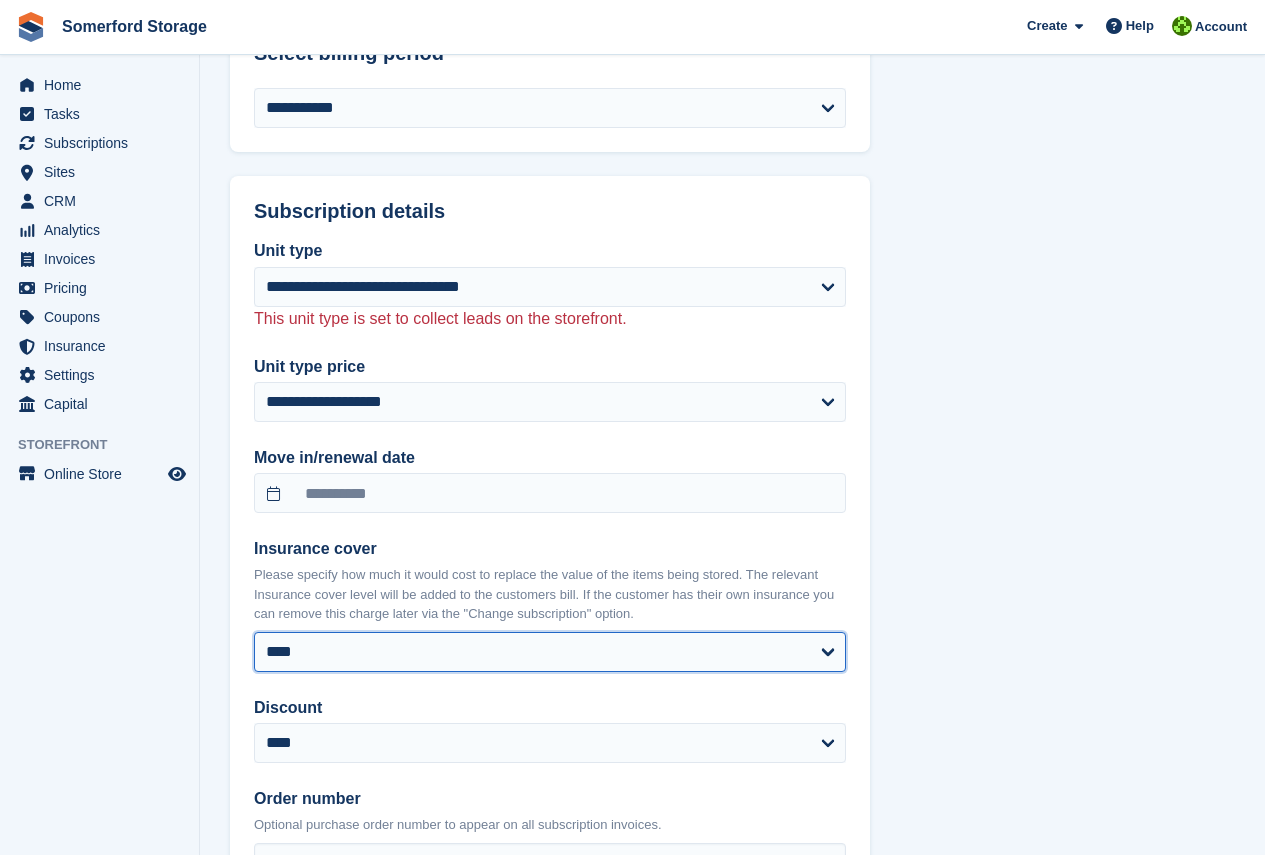 click on "****
******
******
******
******
*******
*******
*******" at bounding box center [550, 652] 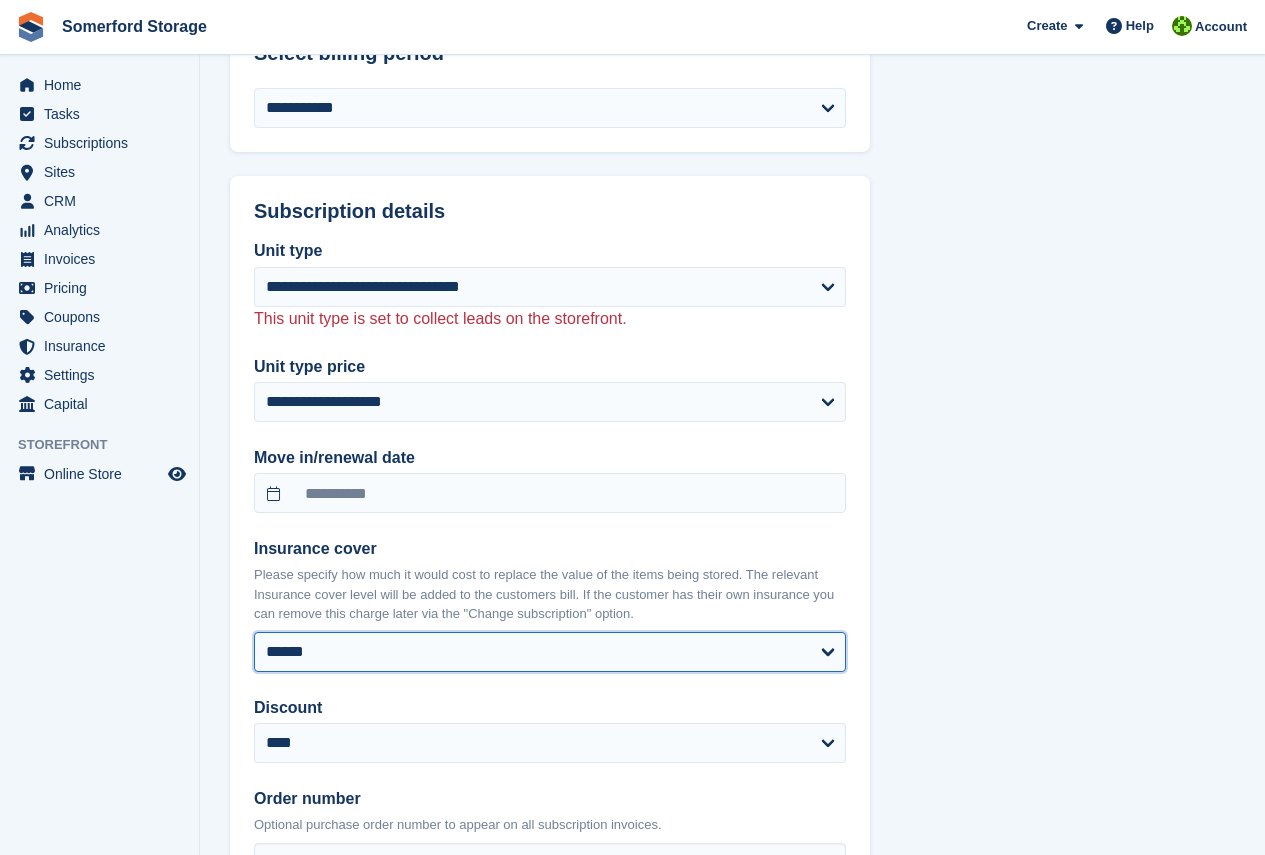 click on "****
******
******
******
******
*******
*******
*******" at bounding box center [550, 652] 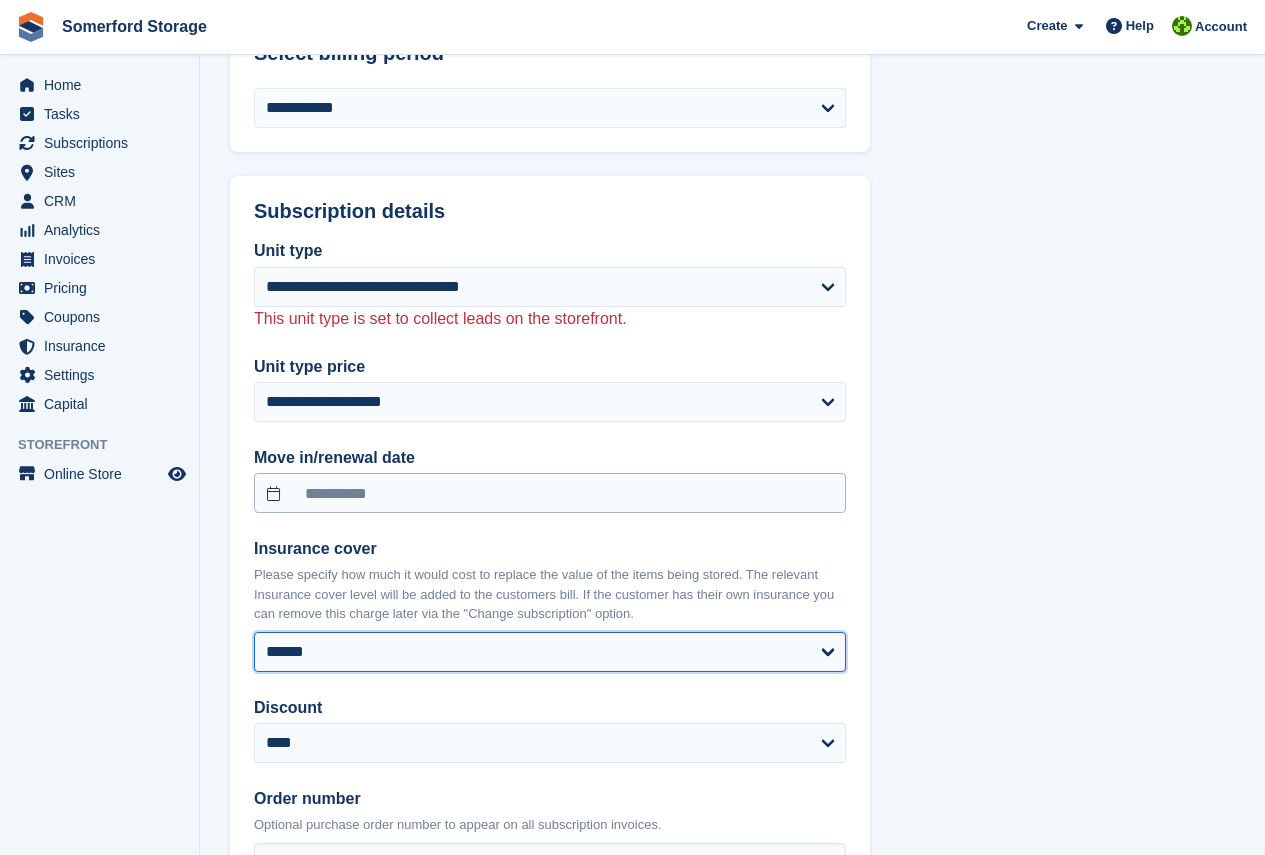select on "**********" 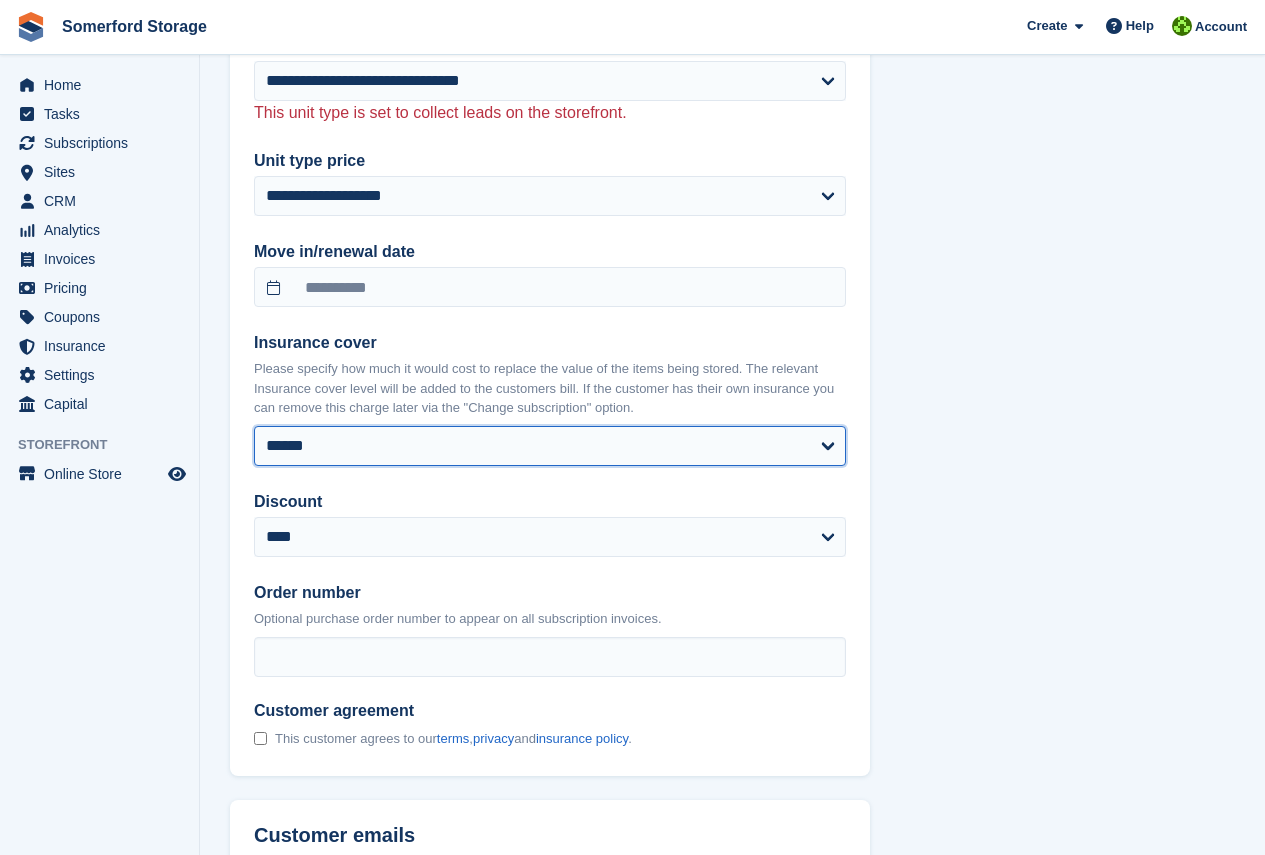 scroll, scrollTop: 1800, scrollLeft: 0, axis: vertical 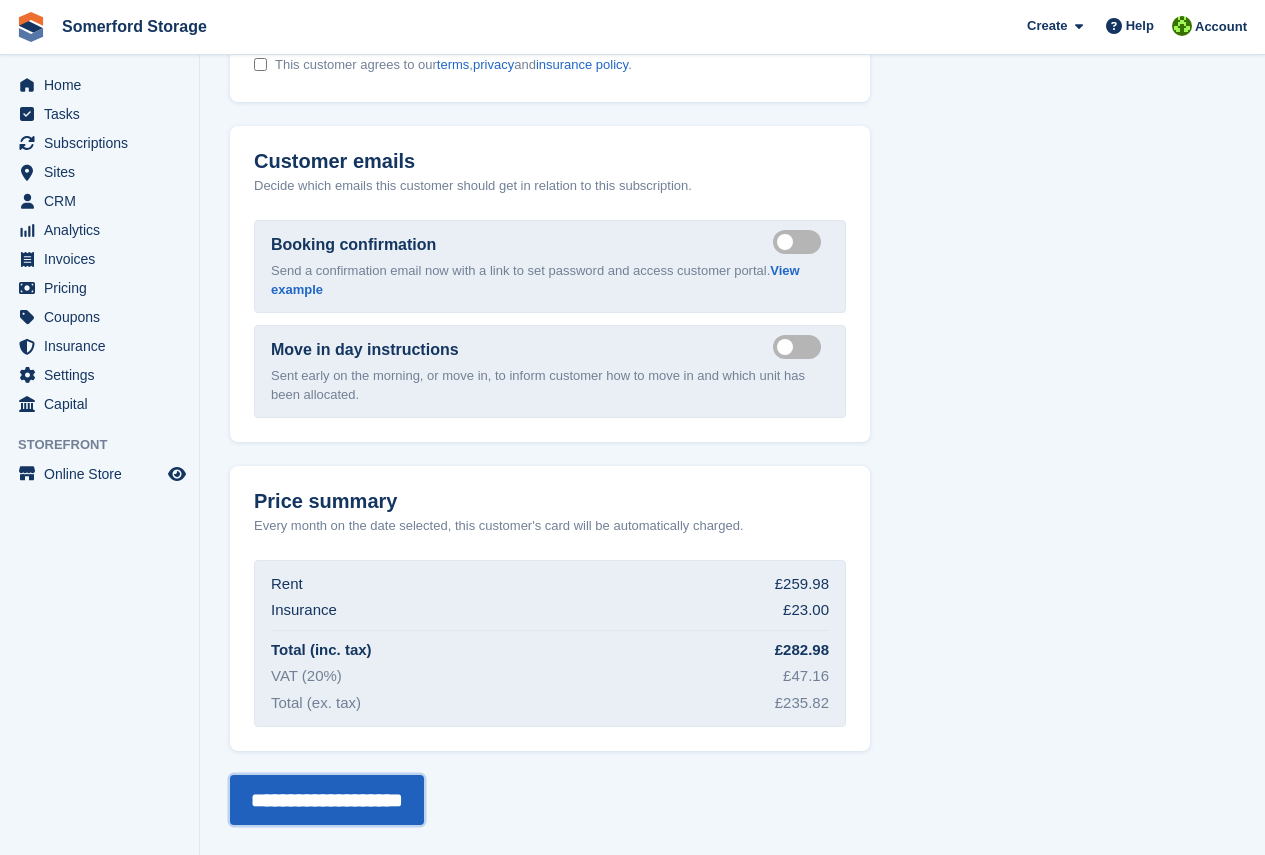 click on "**********" at bounding box center [327, 800] 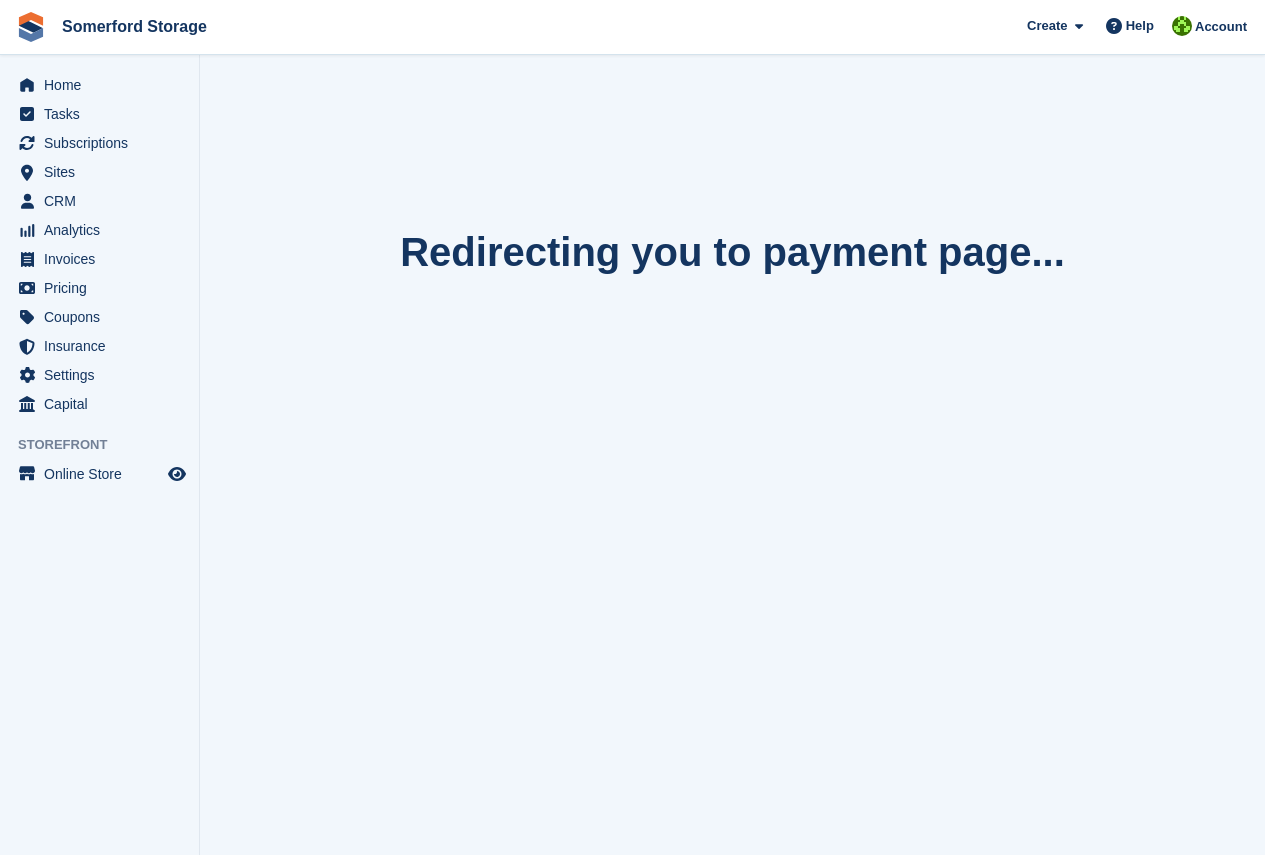 scroll, scrollTop: 0, scrollLeft: 0, axis: both 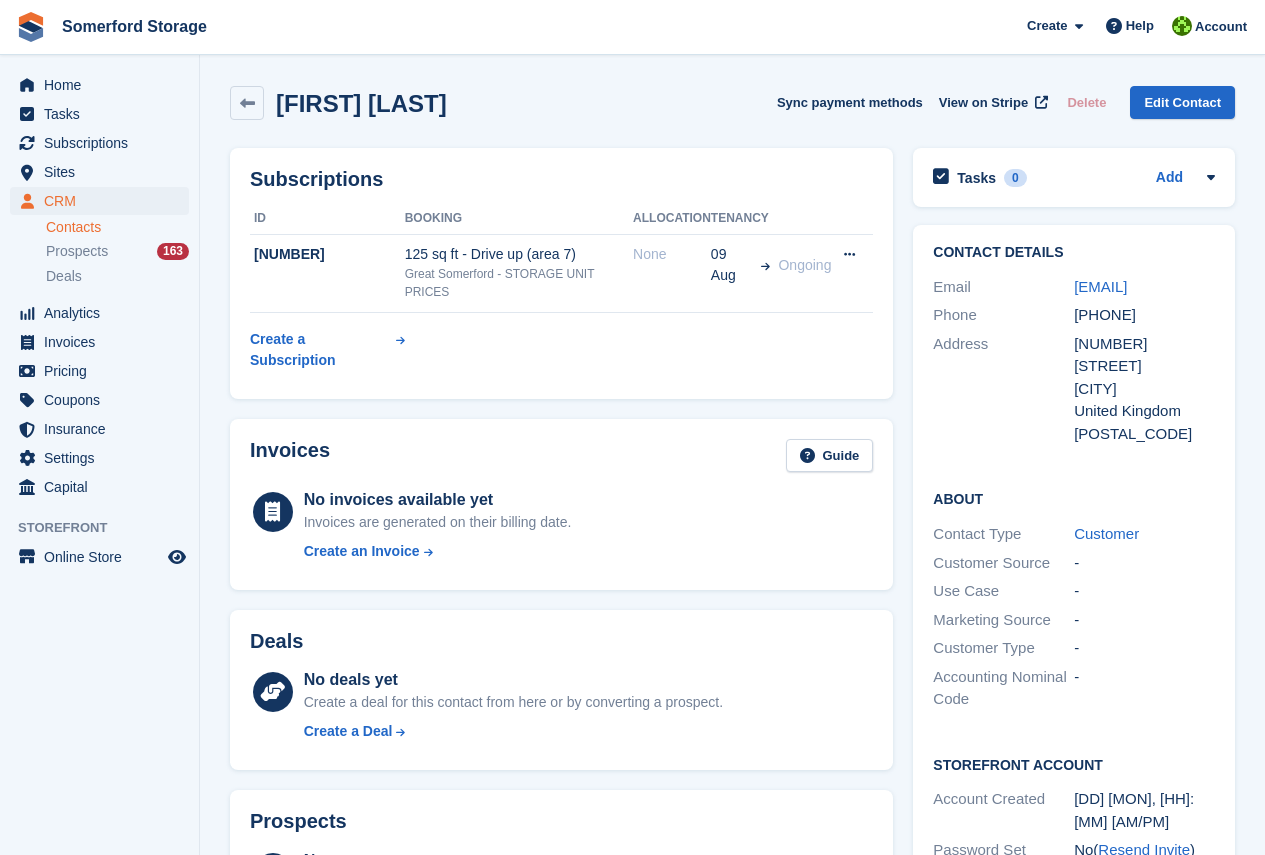drag, startPoint x: 1138, startPoint y: 312, endPoint x: 1072, endPoint y: 291, distance: 69.260376 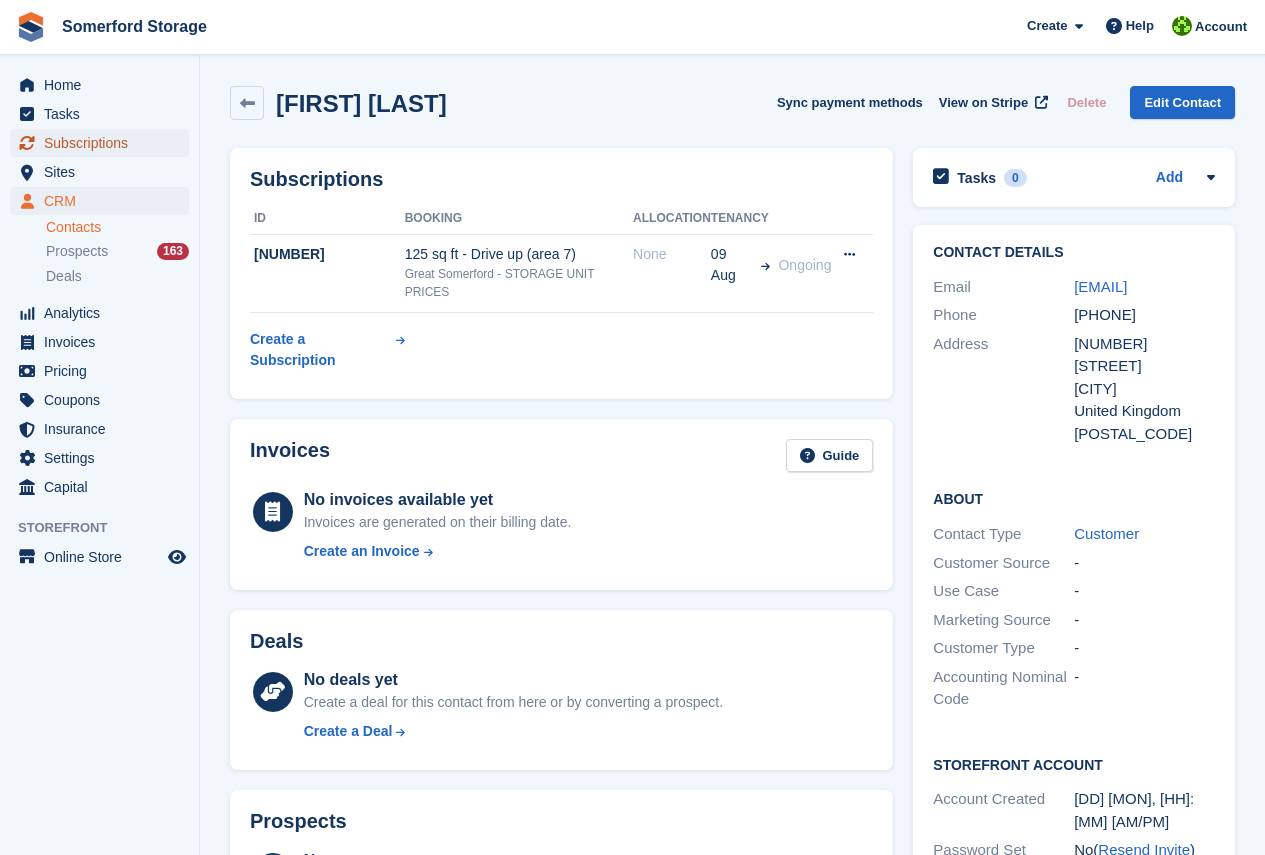 click on "Subscriptions" at bounding box center [104, 143] 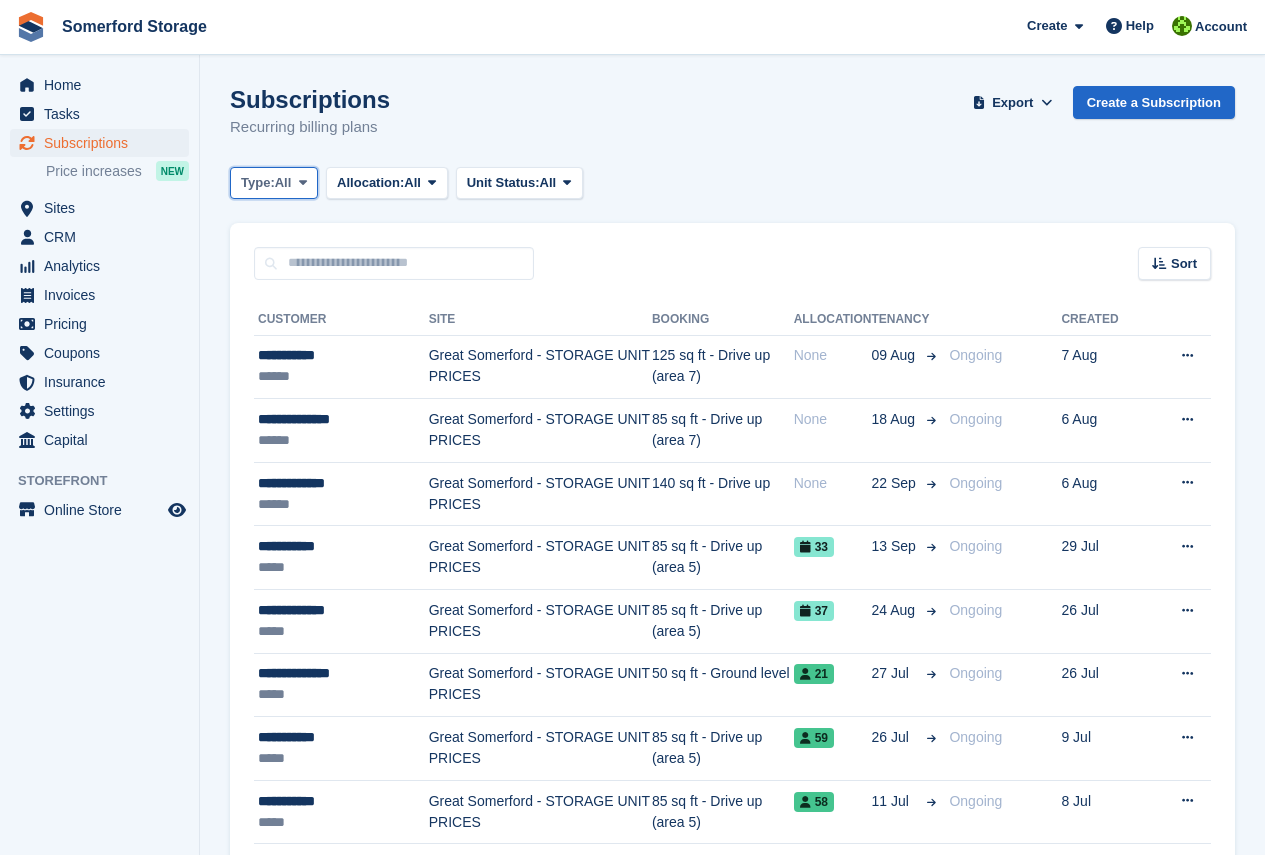 click at bounding box center [303, 182] 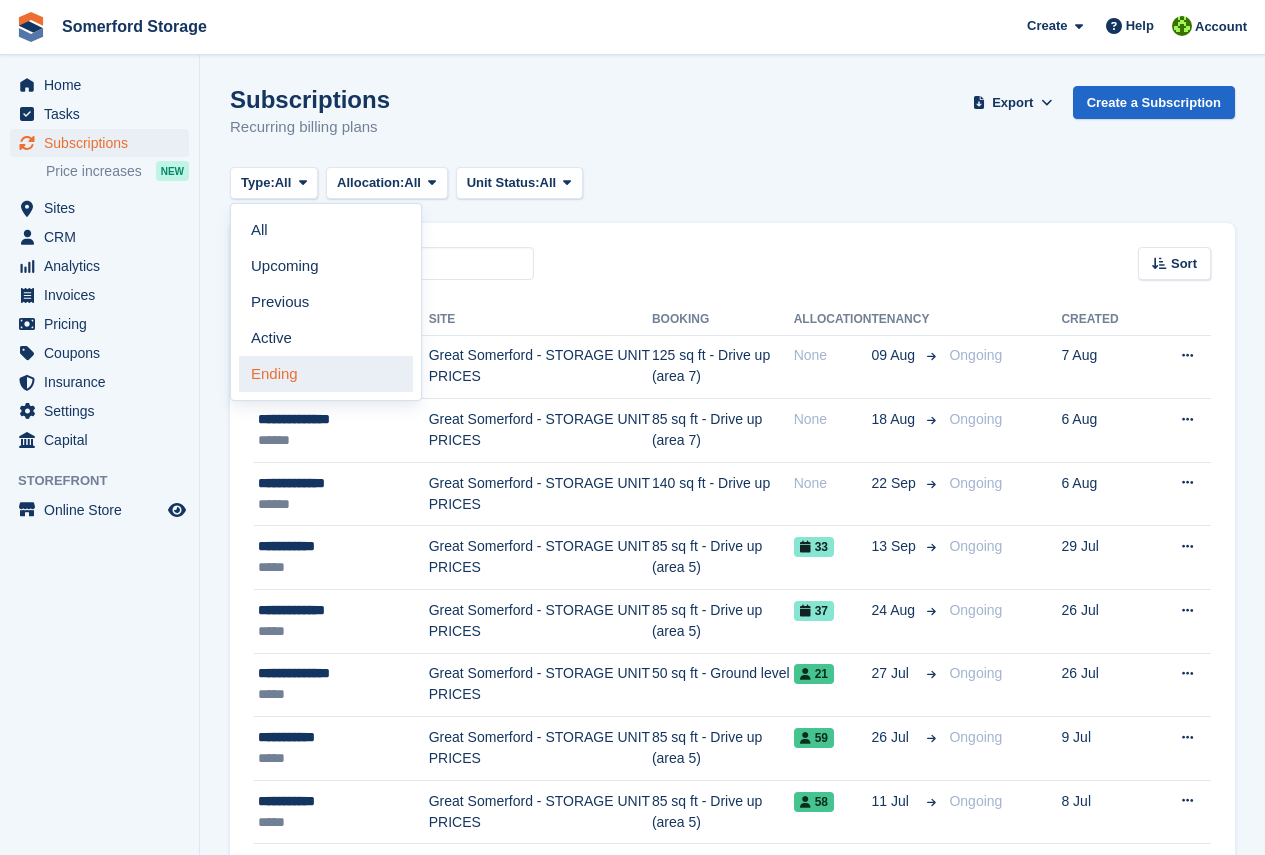 click on "Ending" at bounding box center (326, 374) 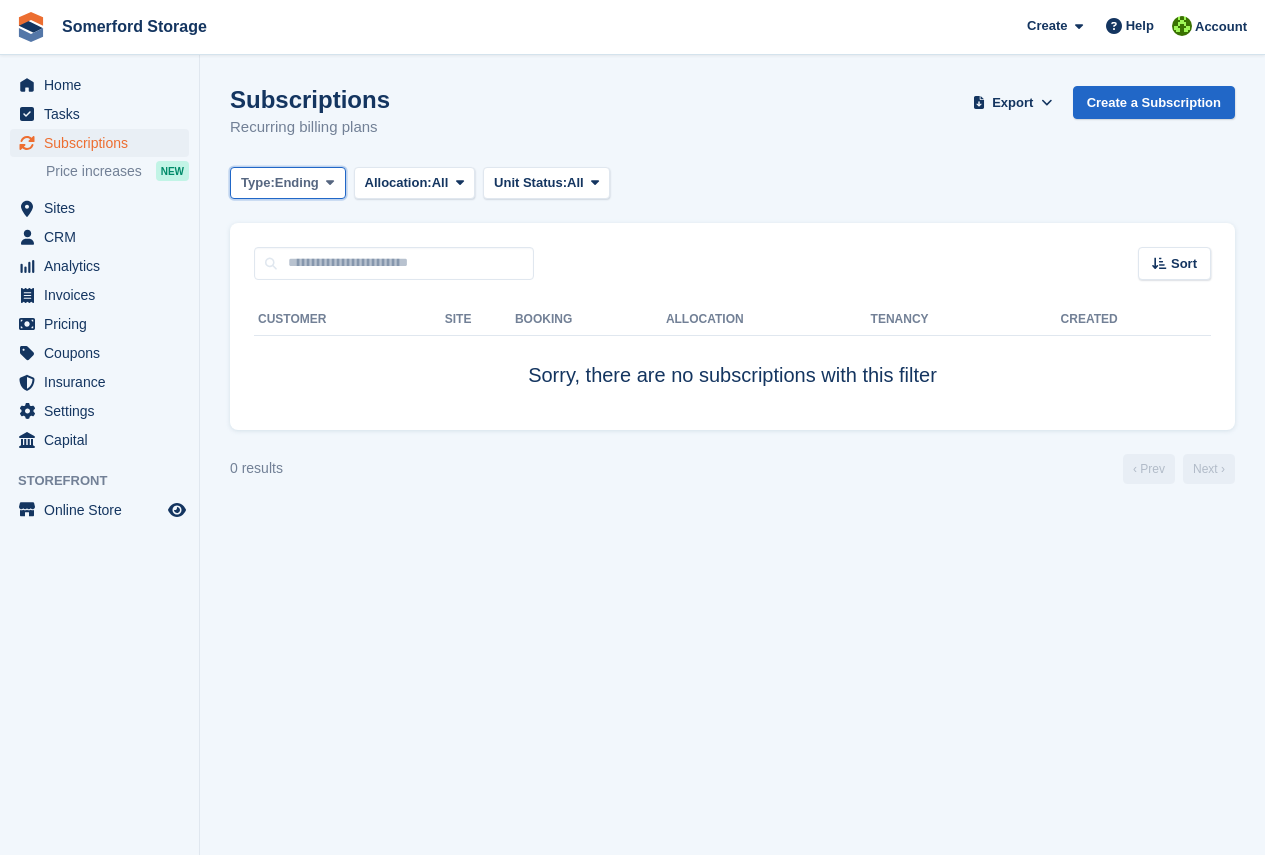 click on "Ending" at bounding box center (297, 183) 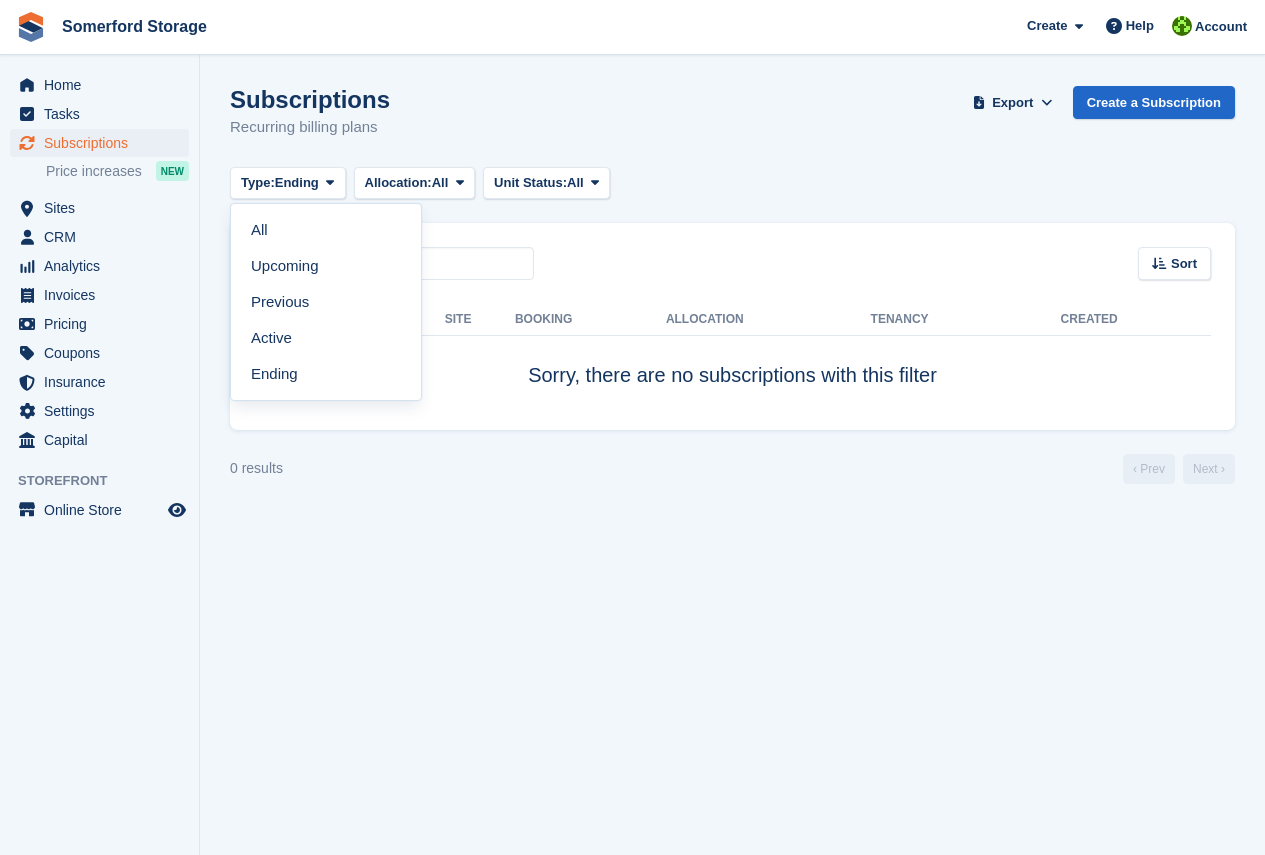 click on "Previous" at bounding box center [326, 302] 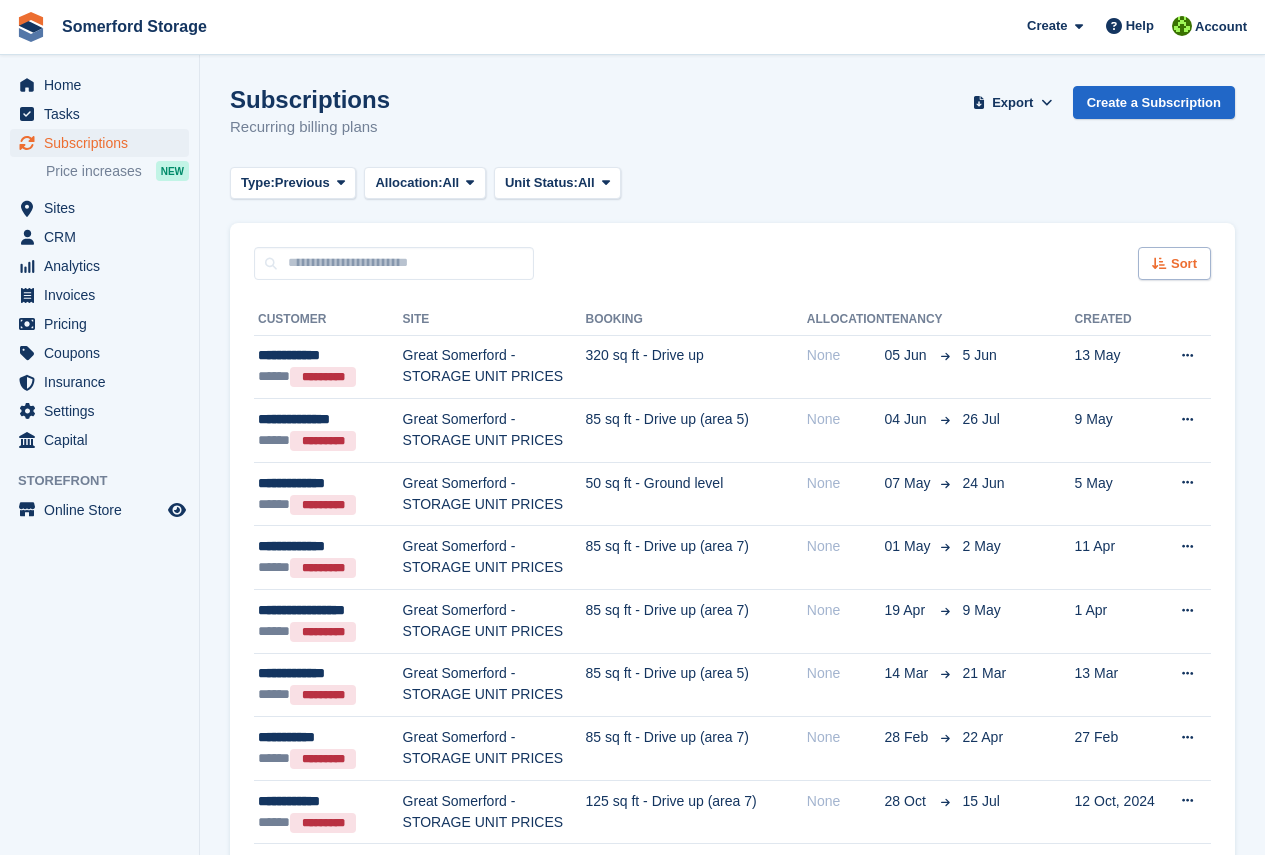 click on "Sort" at bounding box center [1174, 263] 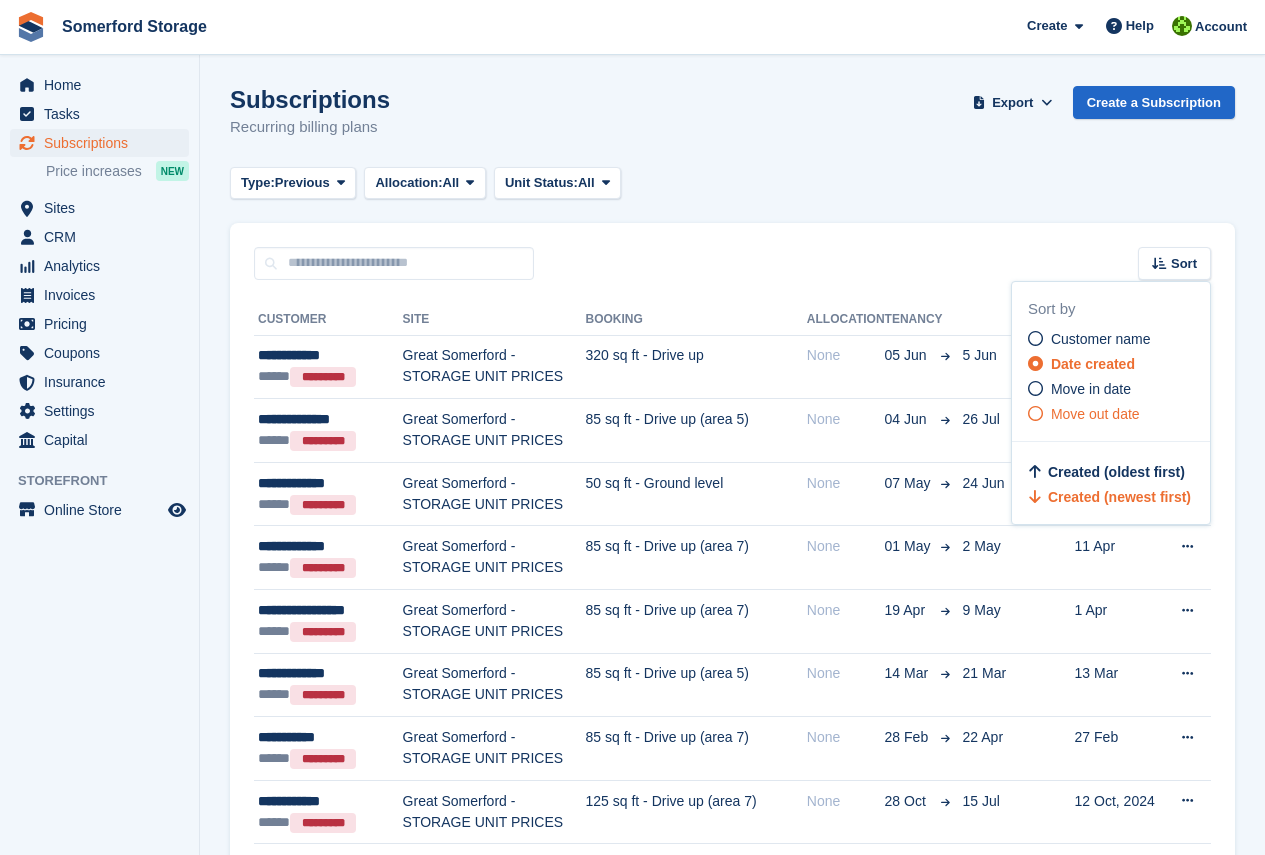 click on "Move out date" at bounding box center (1095, 414) 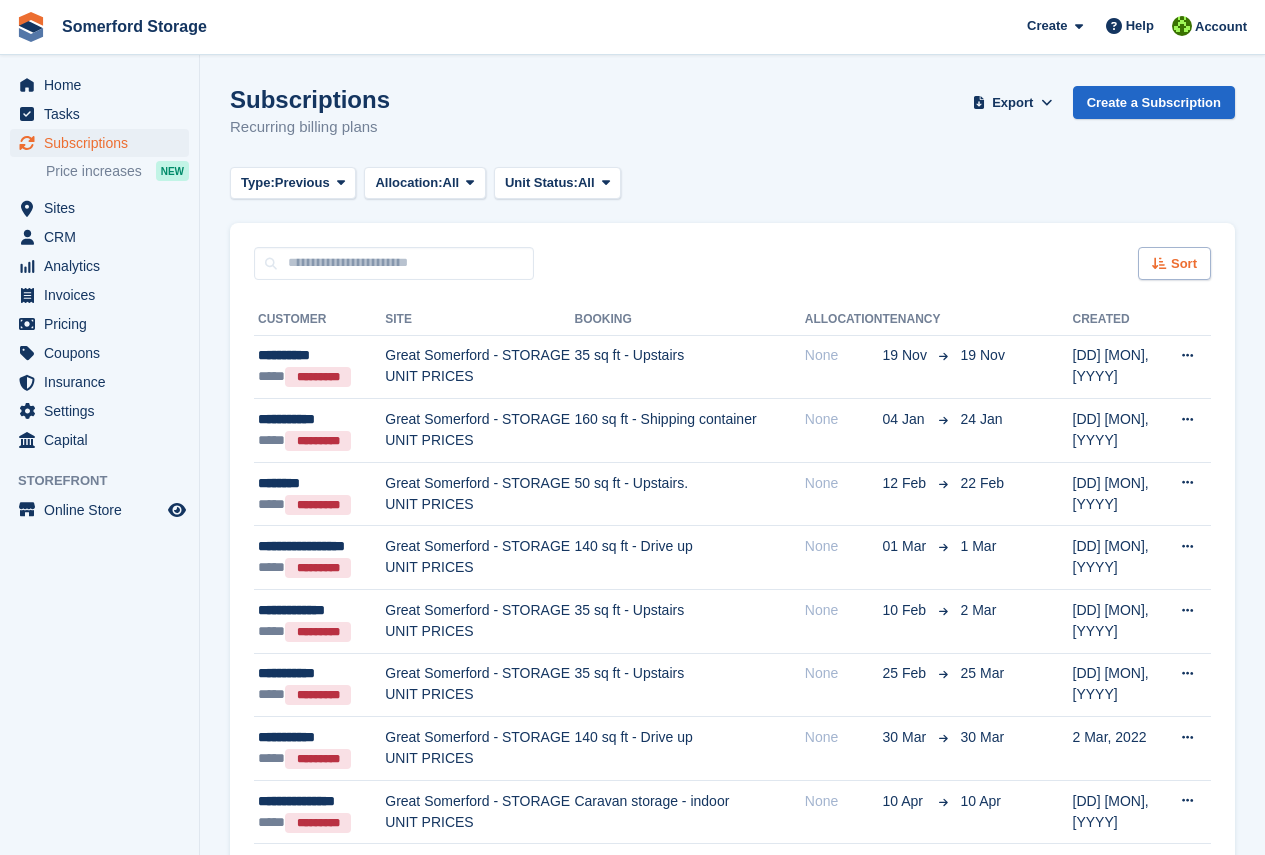 click on "Sort" at bounding box center [1184, 264] 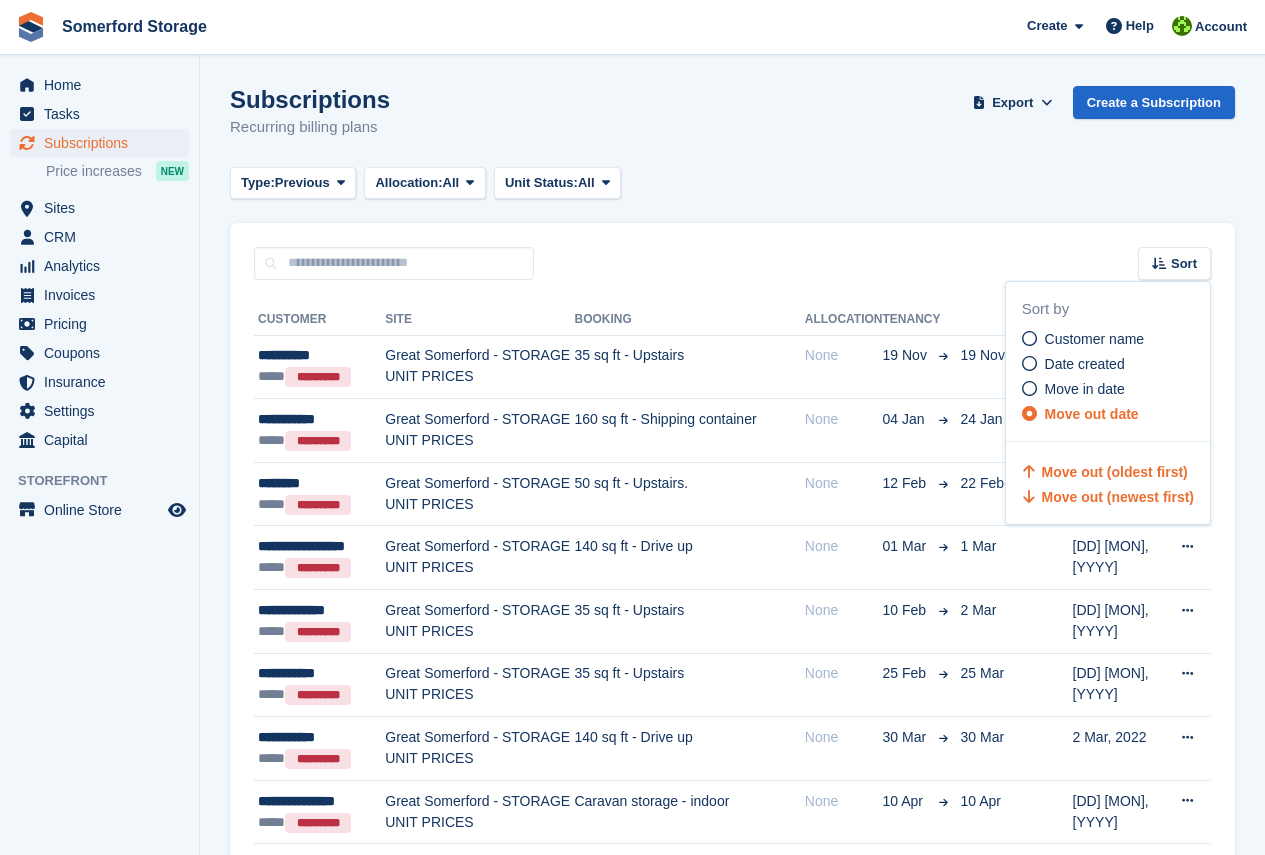 click on "Move out (newest first)" at bounding box center [1118, 497] 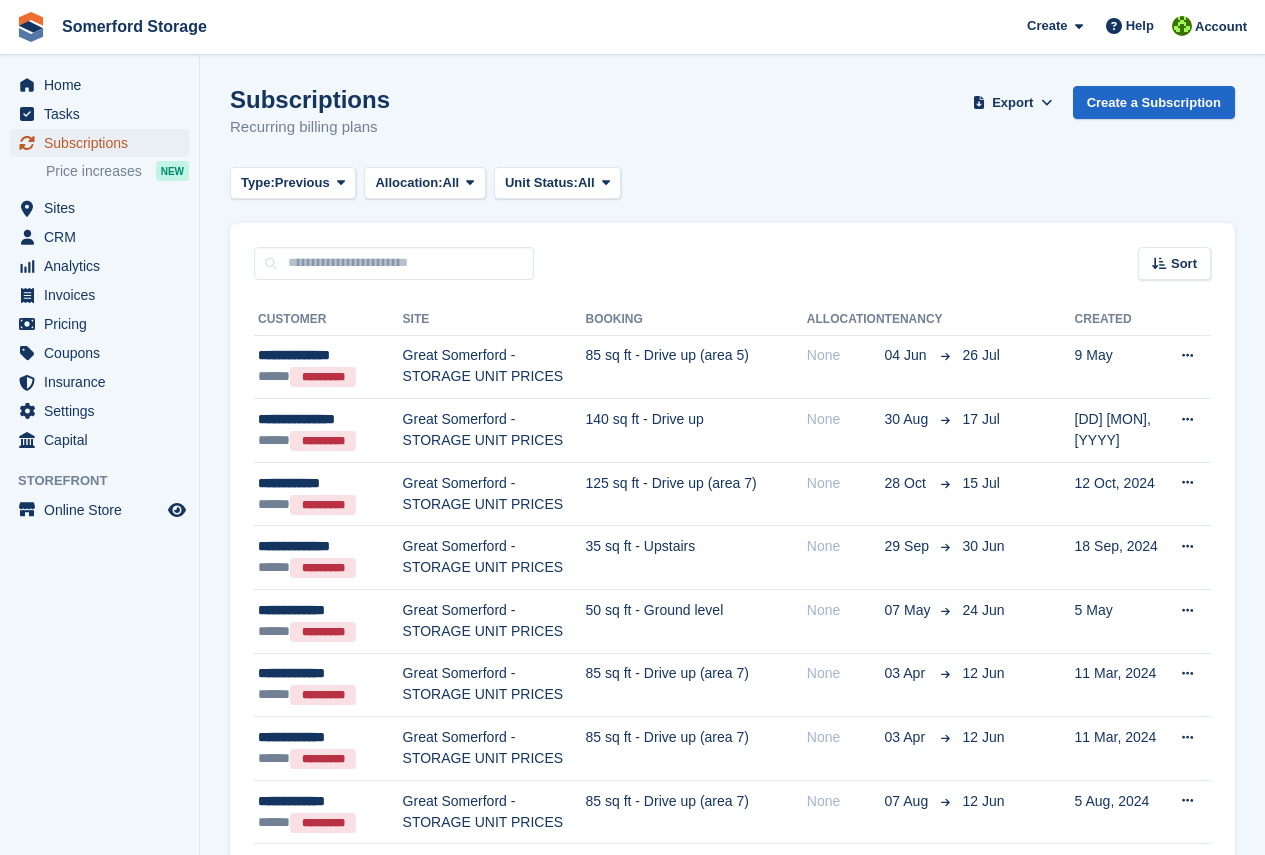 click on "Subscriptions" at bounding box center (104, 143) 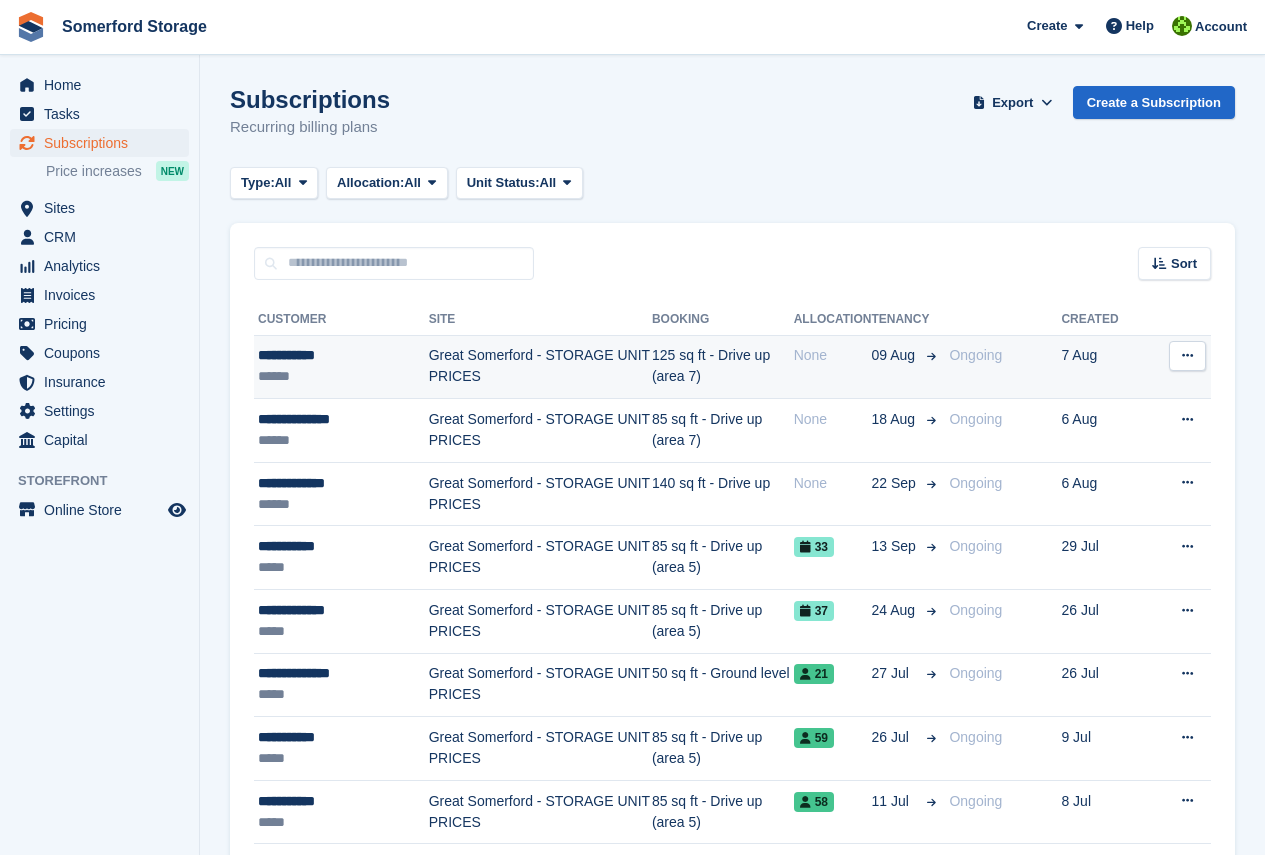 click on "**********" at bounding box center [343, 355] 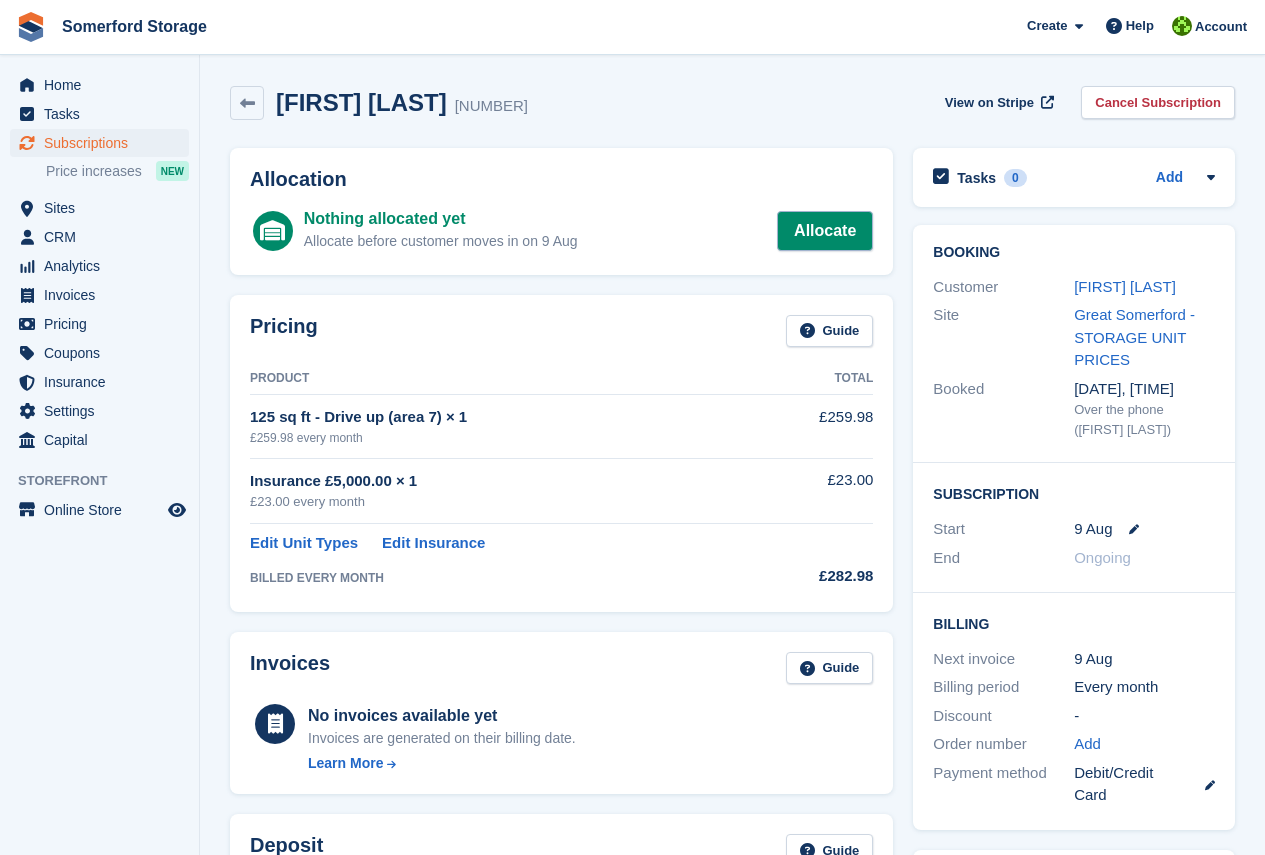 scroll, scrollTop: 0, scrollLeft: 0, axis: both 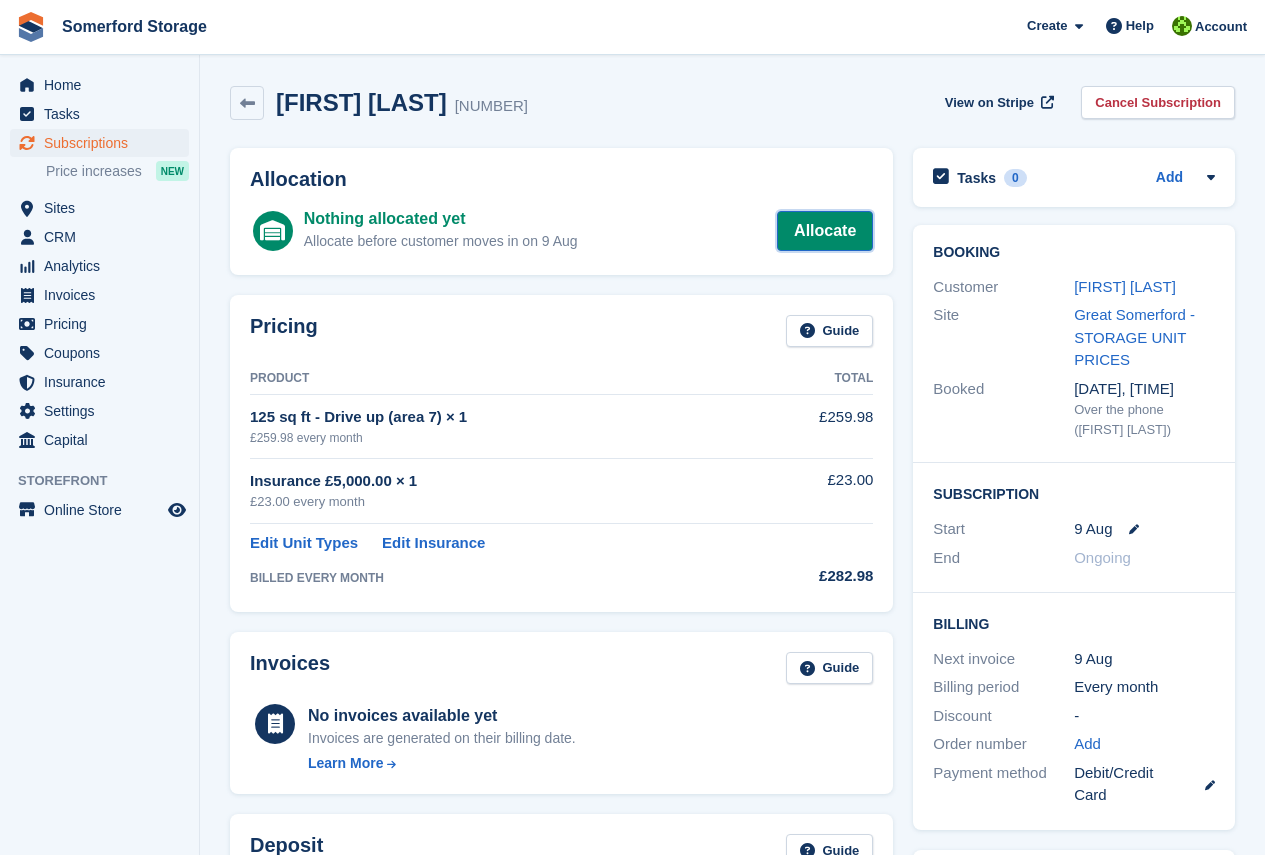 click on "Allocate" at bounding box center (825, 231) 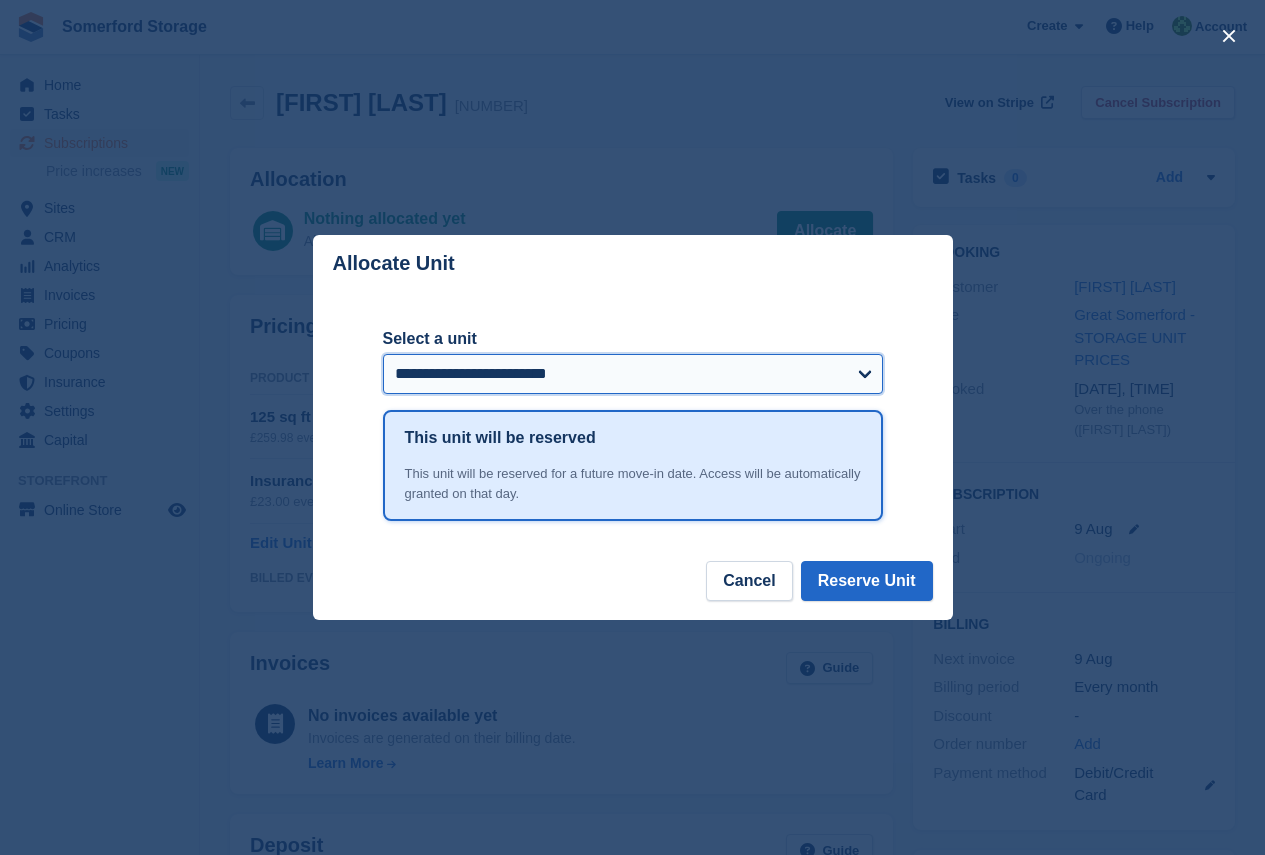 click on "**********" at bounding box center (633, 374) 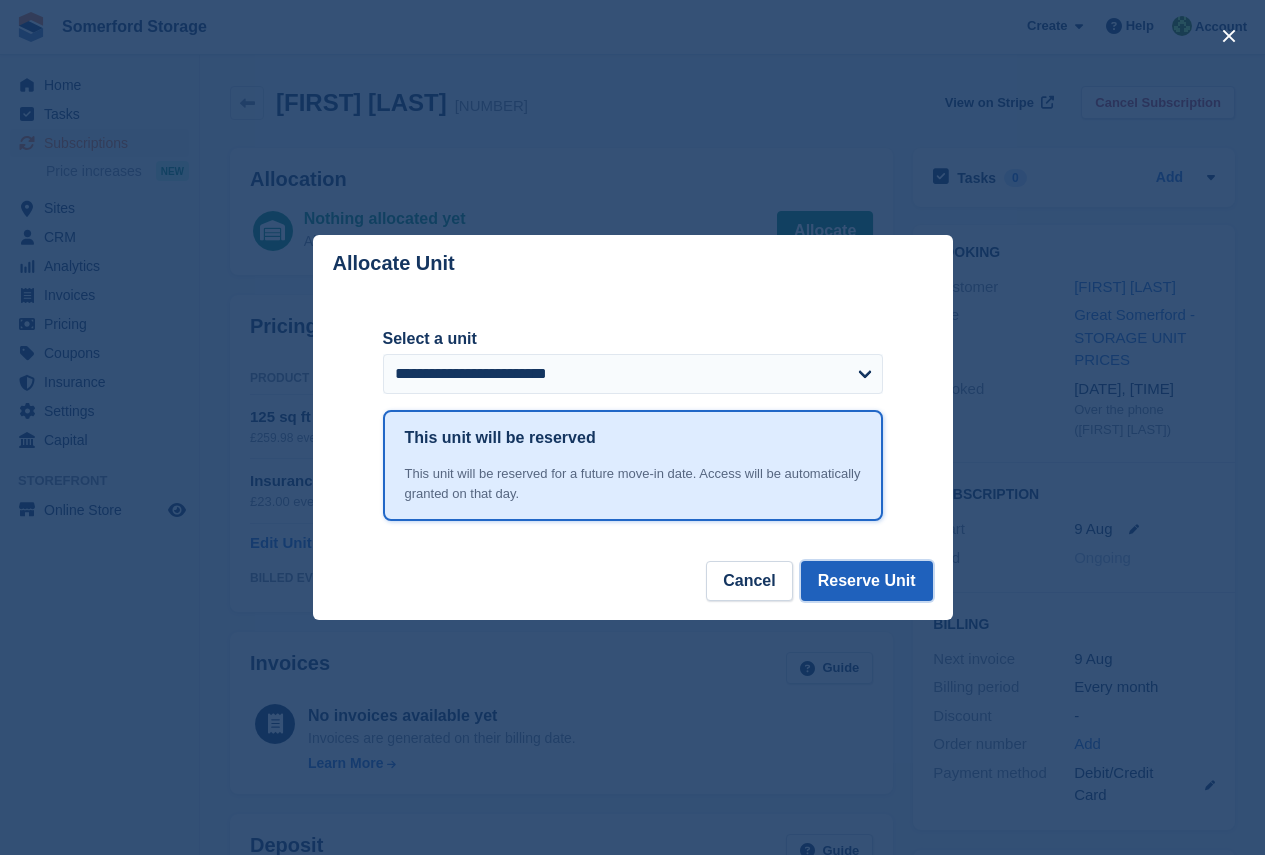 click on "Reserve Unit" at bounding box center (867, 581) 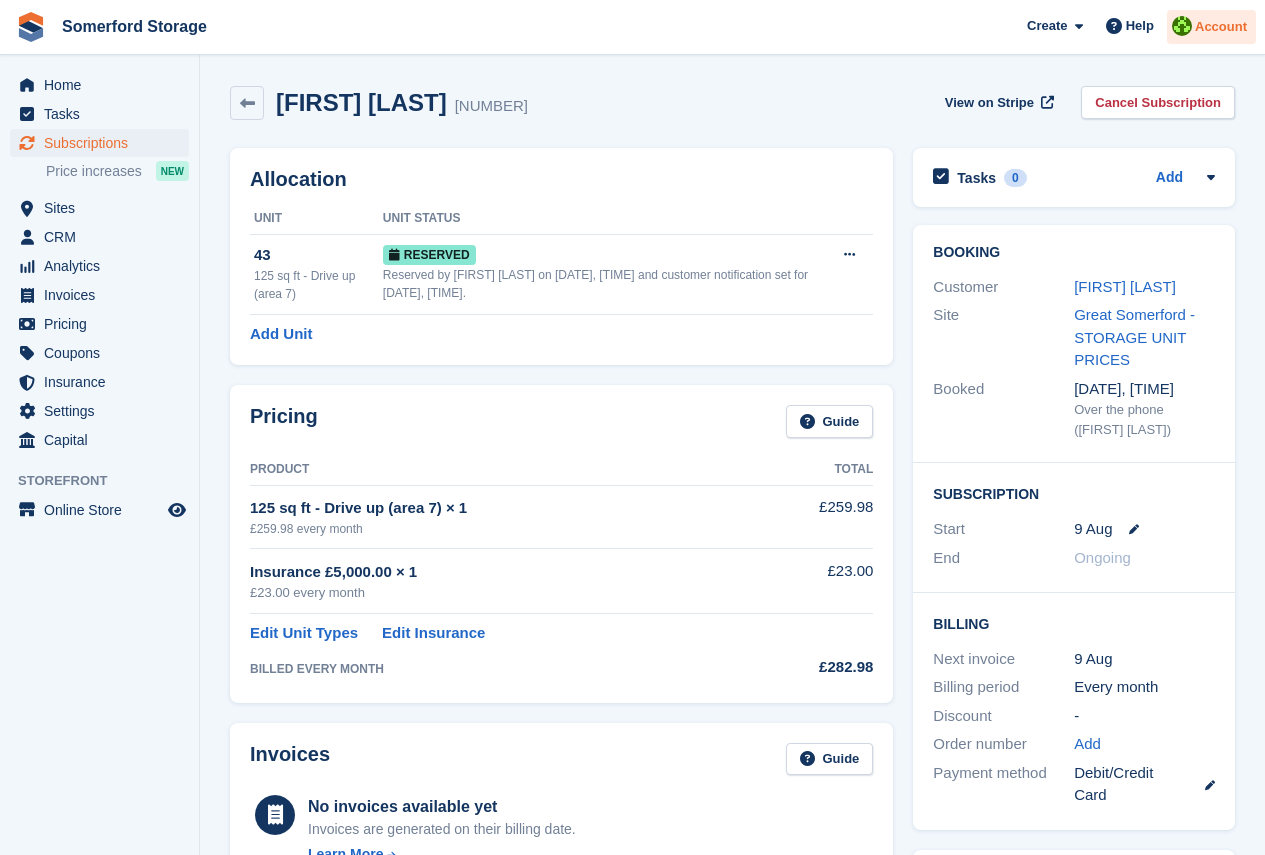 click on "Account" at bounding box center (1221, 27) 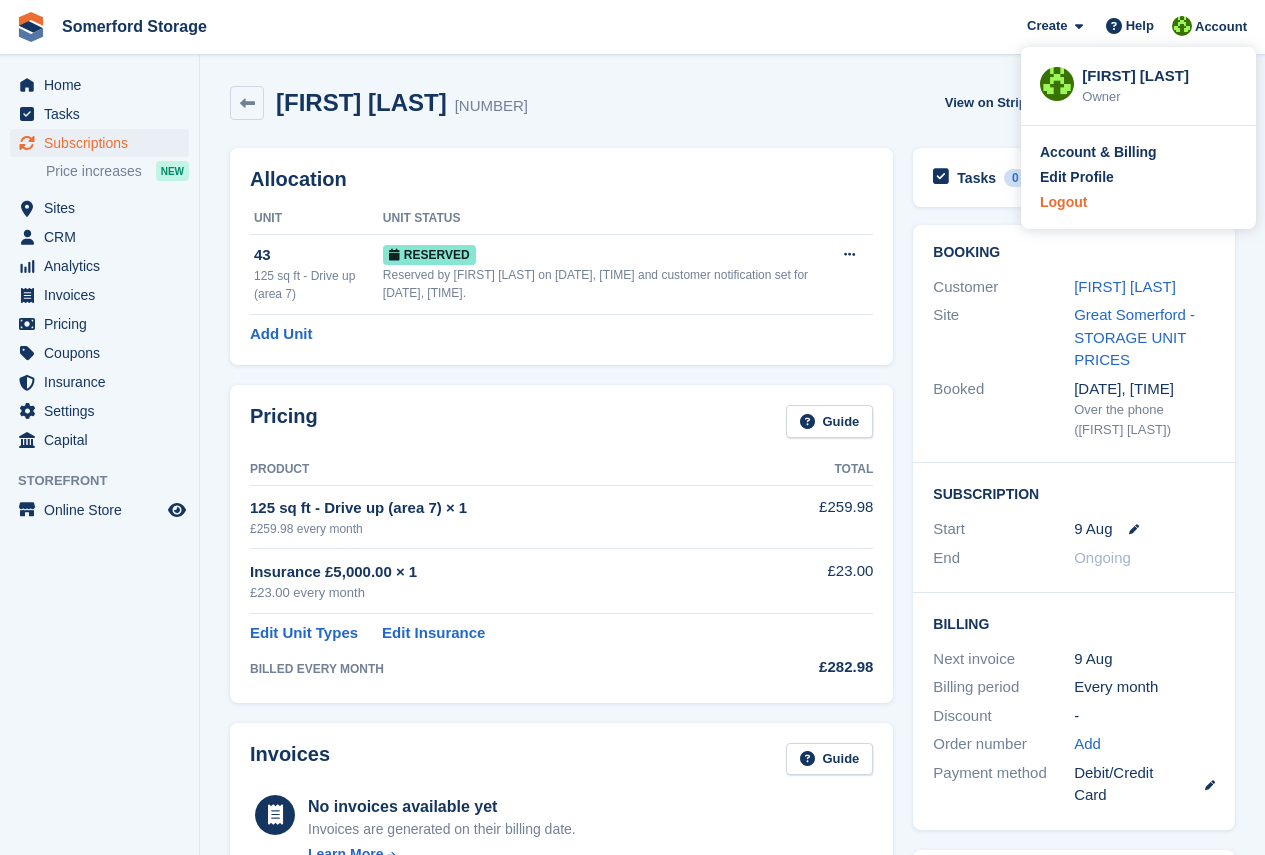 click on "Logout" at bounding box center (1063, 202) 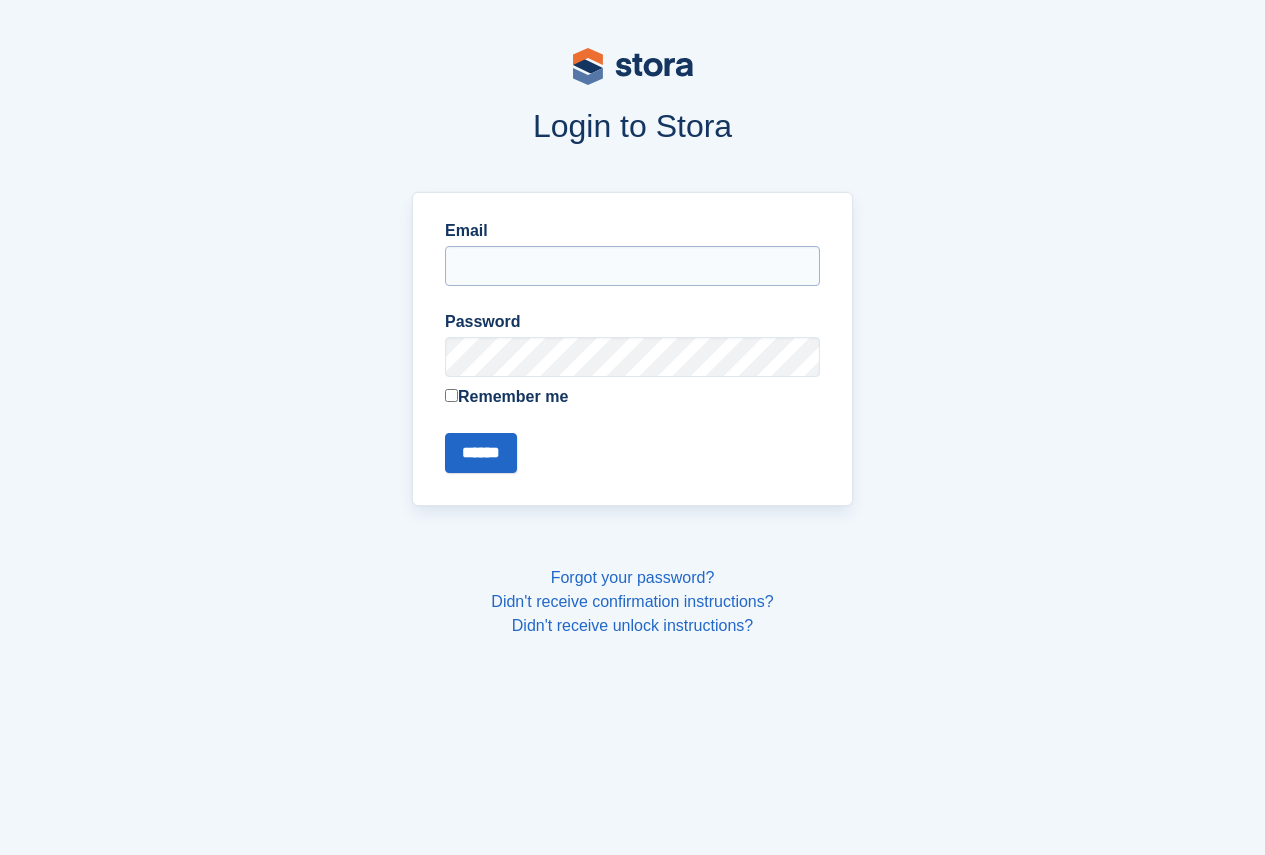 click on "Email" at bounding box center (632, 266) 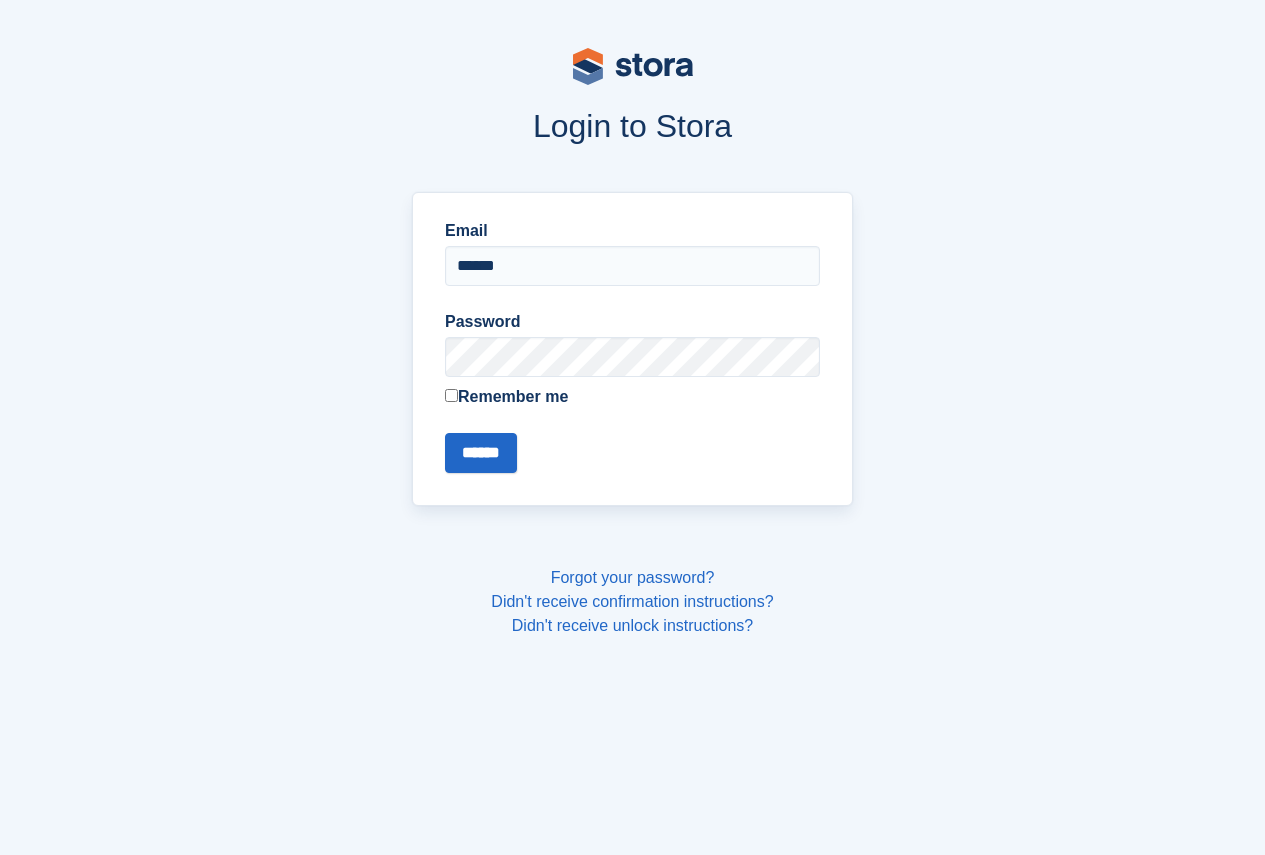 type on "**********" 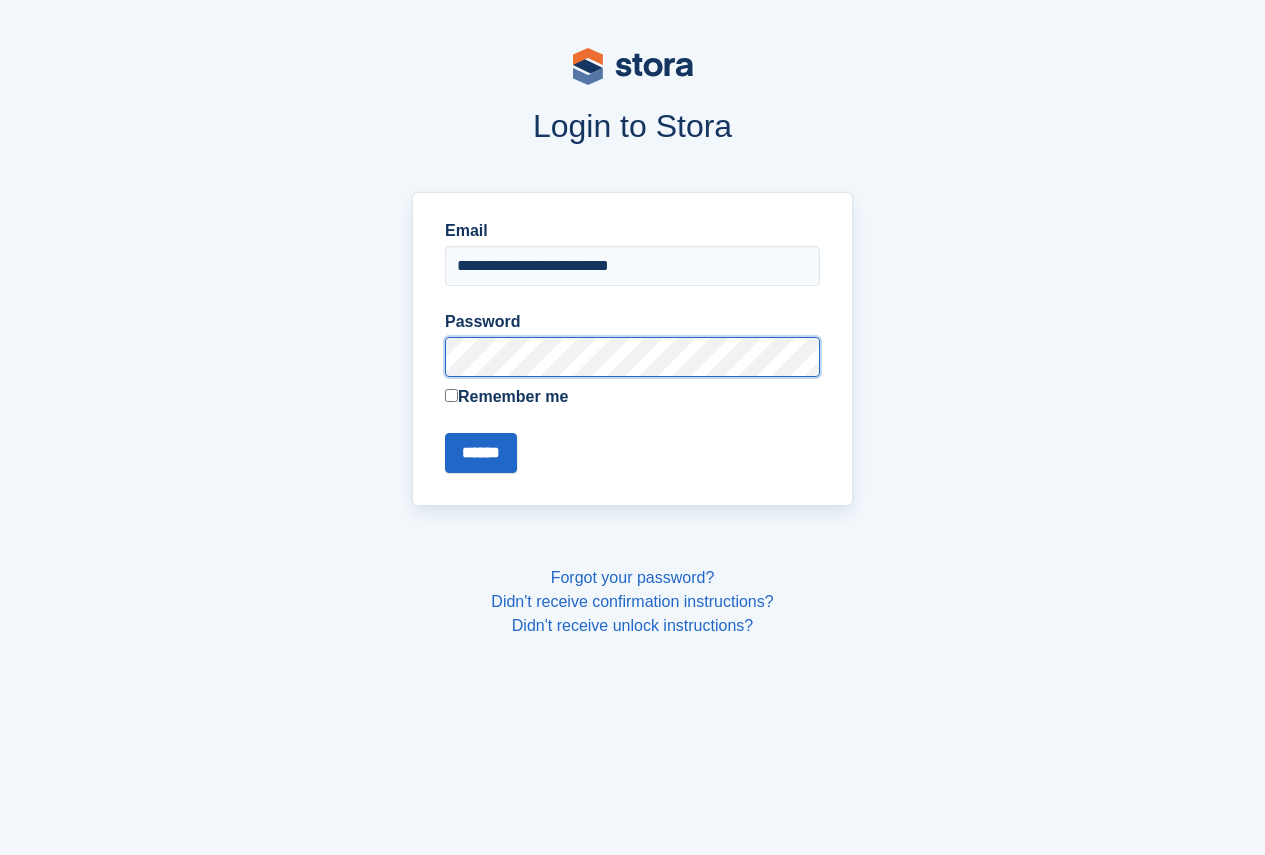 click on "******" at bounding box center (481, 453) 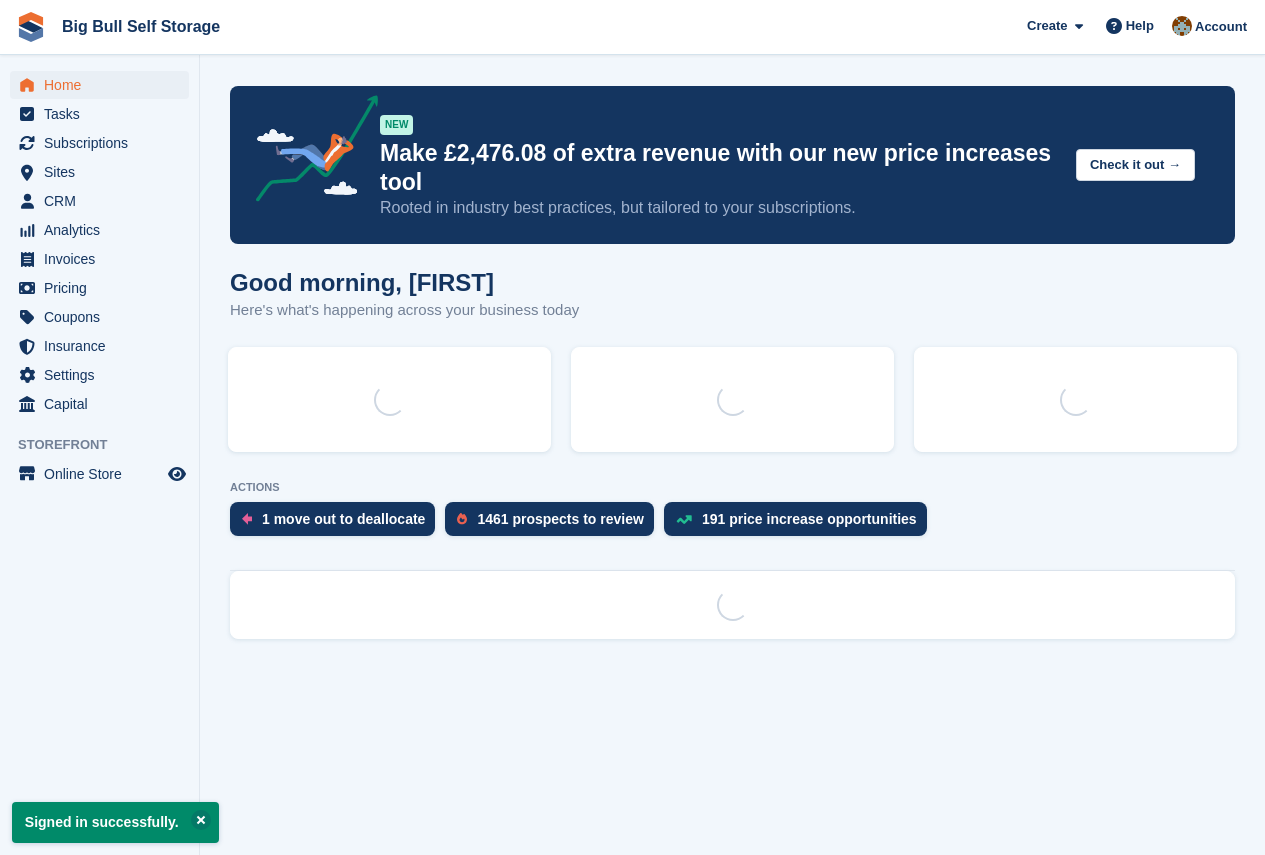 scroll, scrollTop: 0, scrollLeft: 0, axis: both 